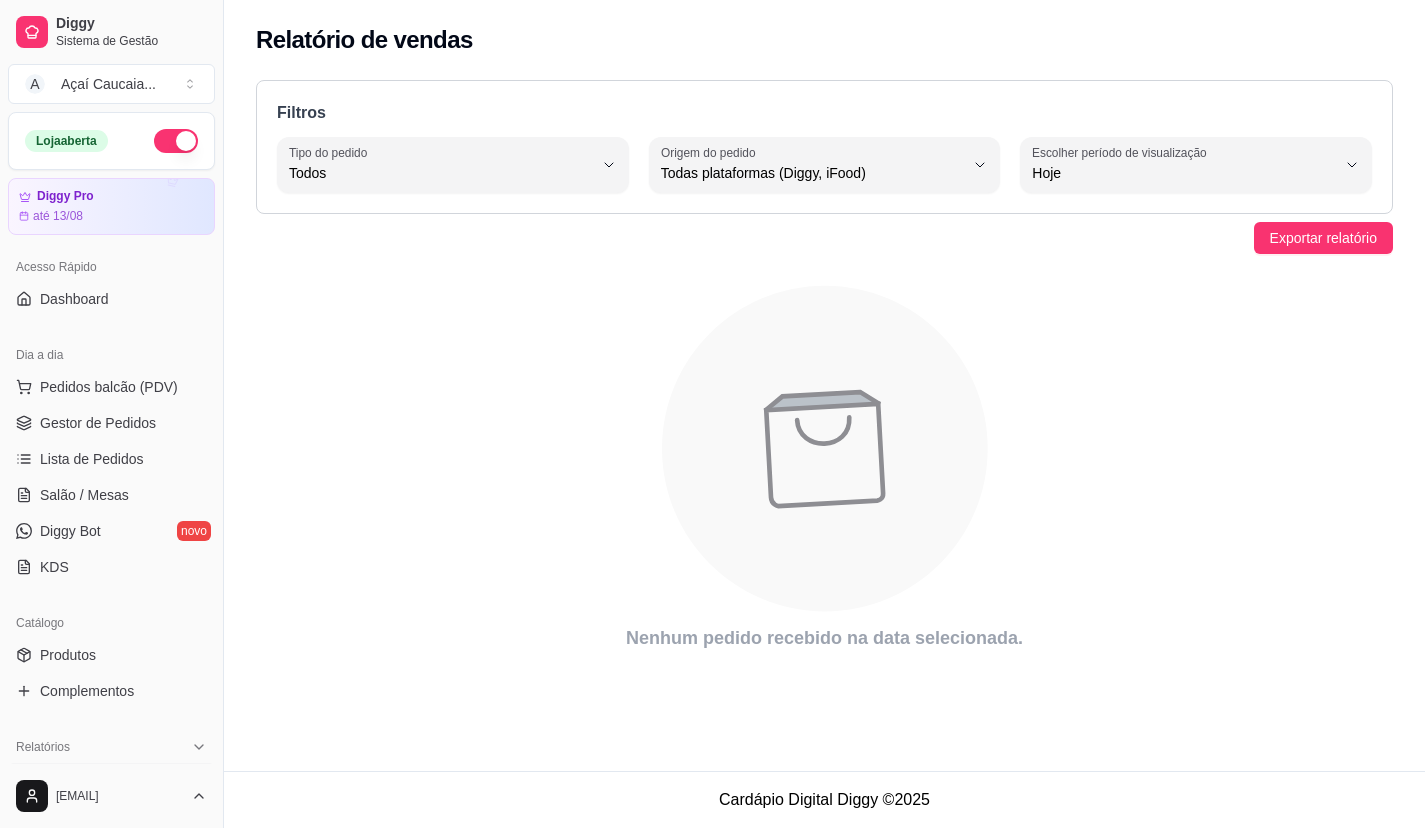 select on "ALL" 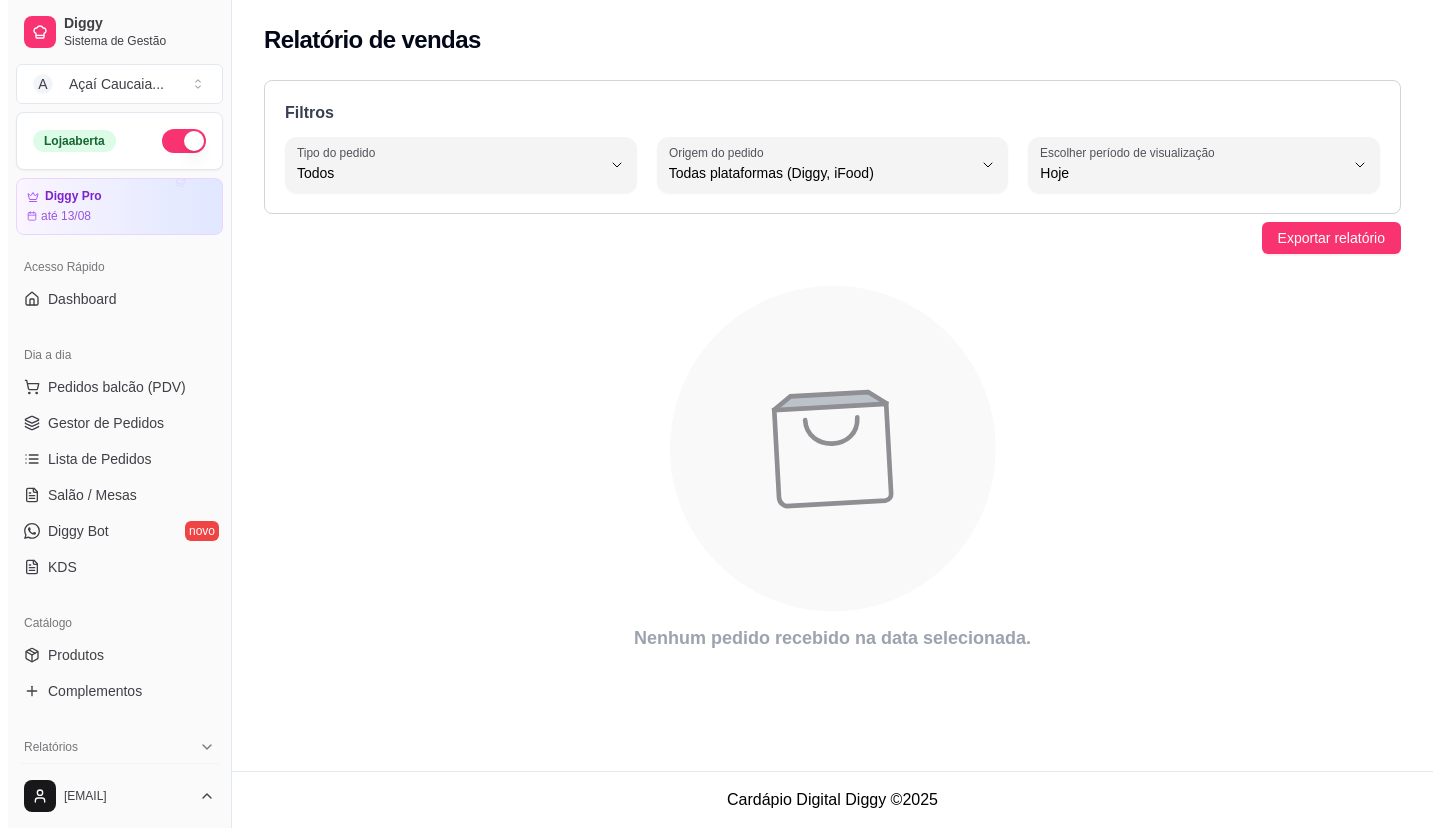 scroll, scrollTop: 0, scrollLeft: 0, axis: both 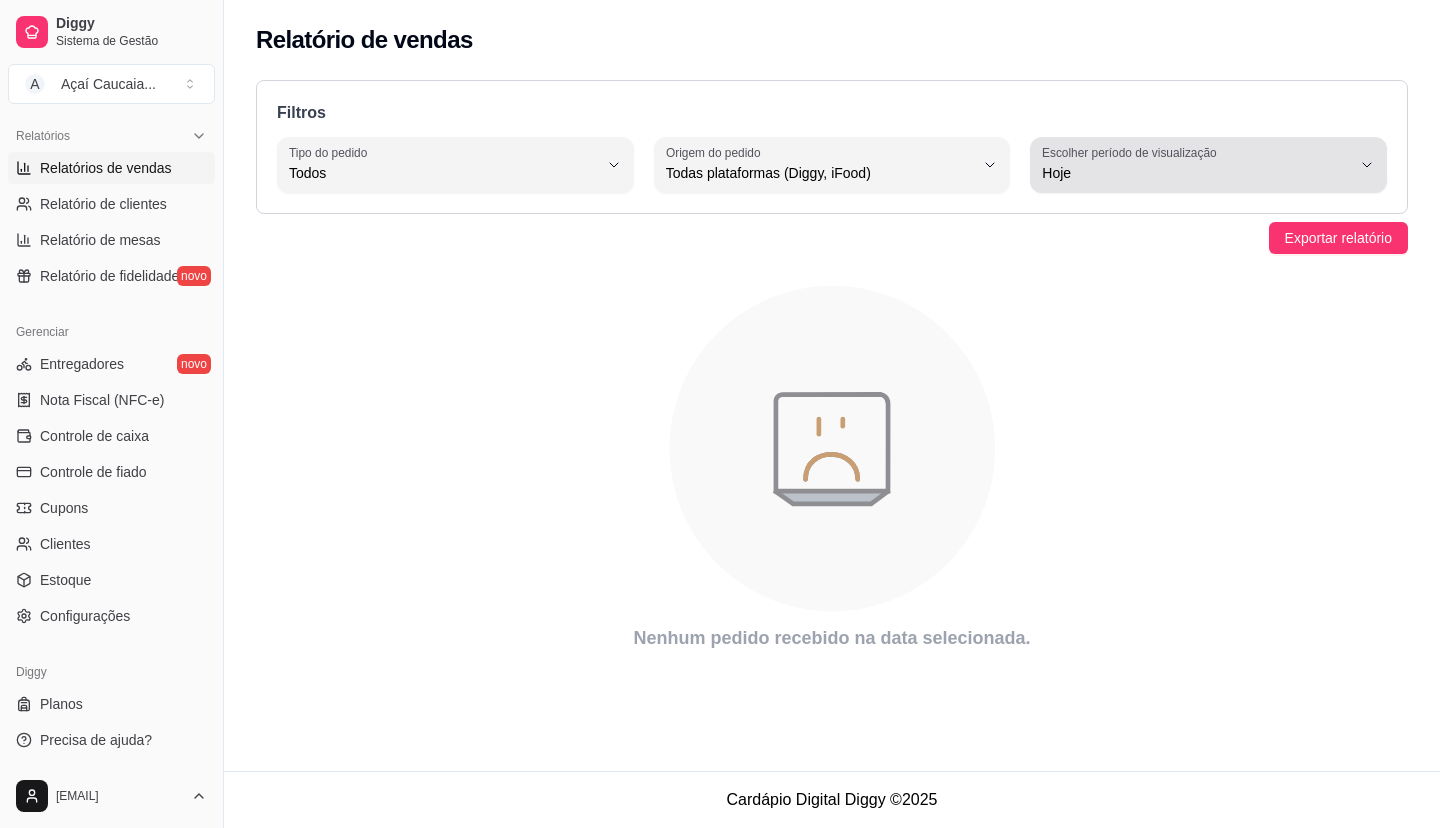click on "Hoje" at bounding box center [1196, 173] 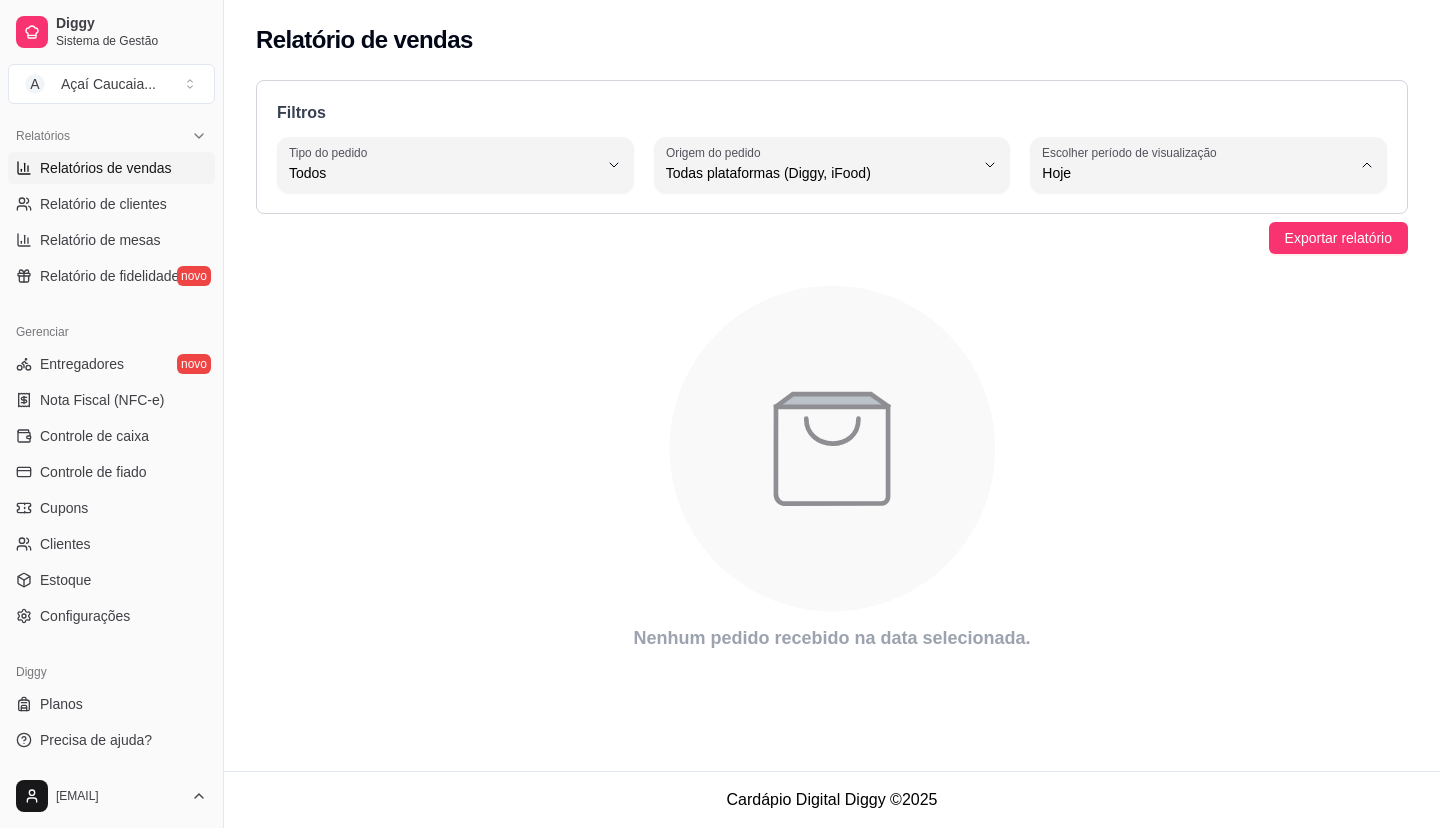 click 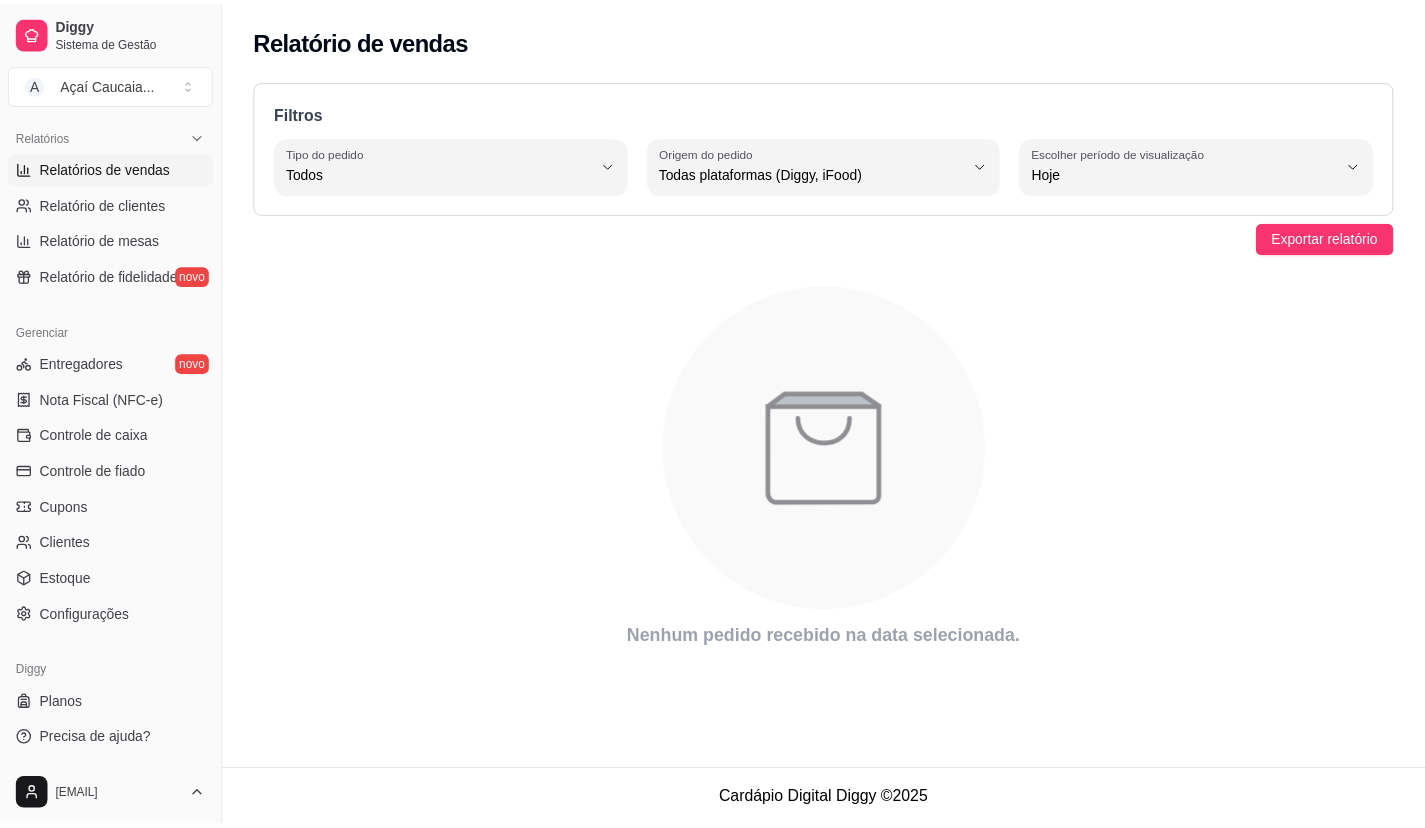 scroll, scrollTop: 211, scrollLeft: 0, axis: vertical 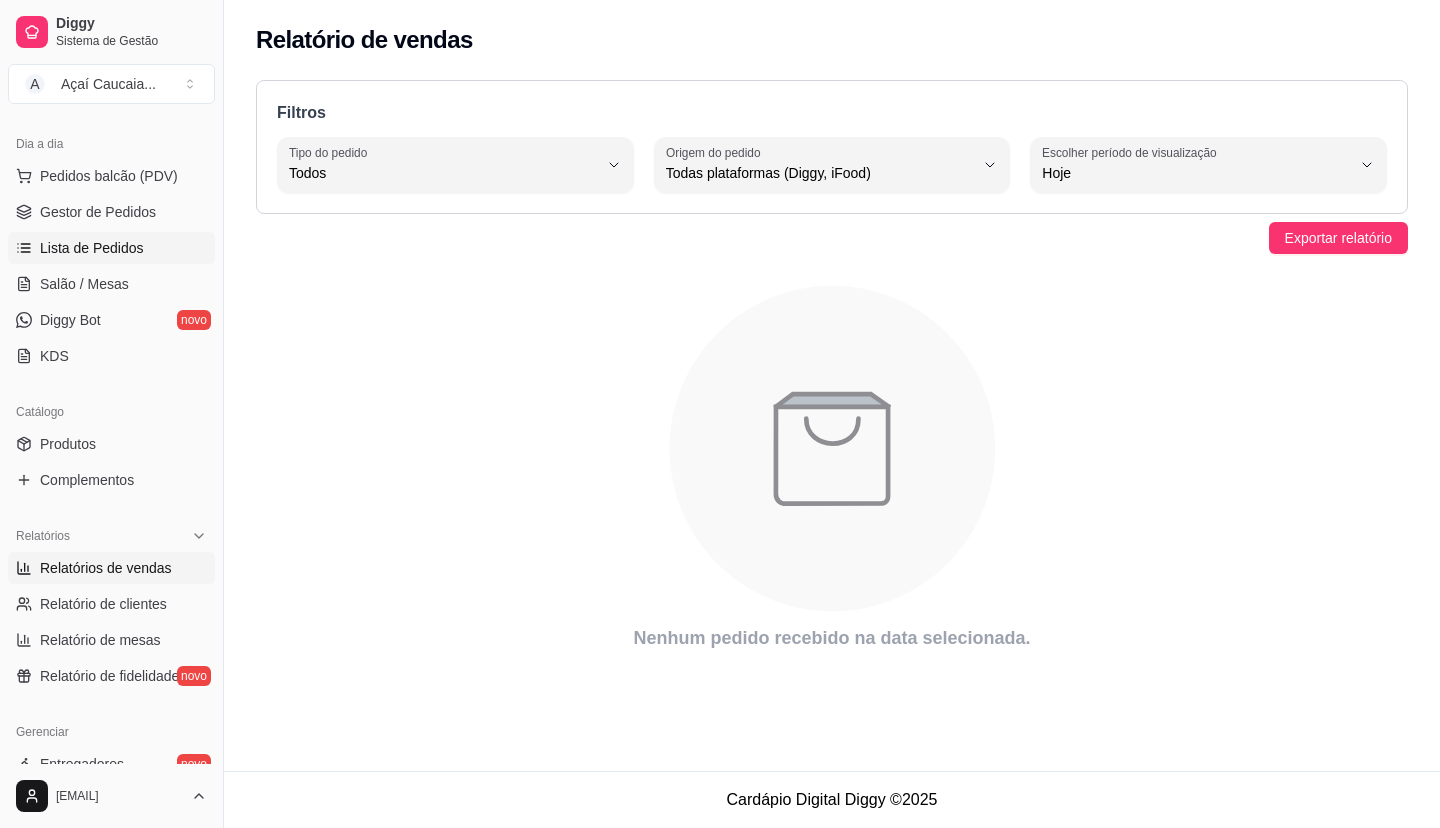 click on "Lista de Pedidos" at bounding box center [92, 248] 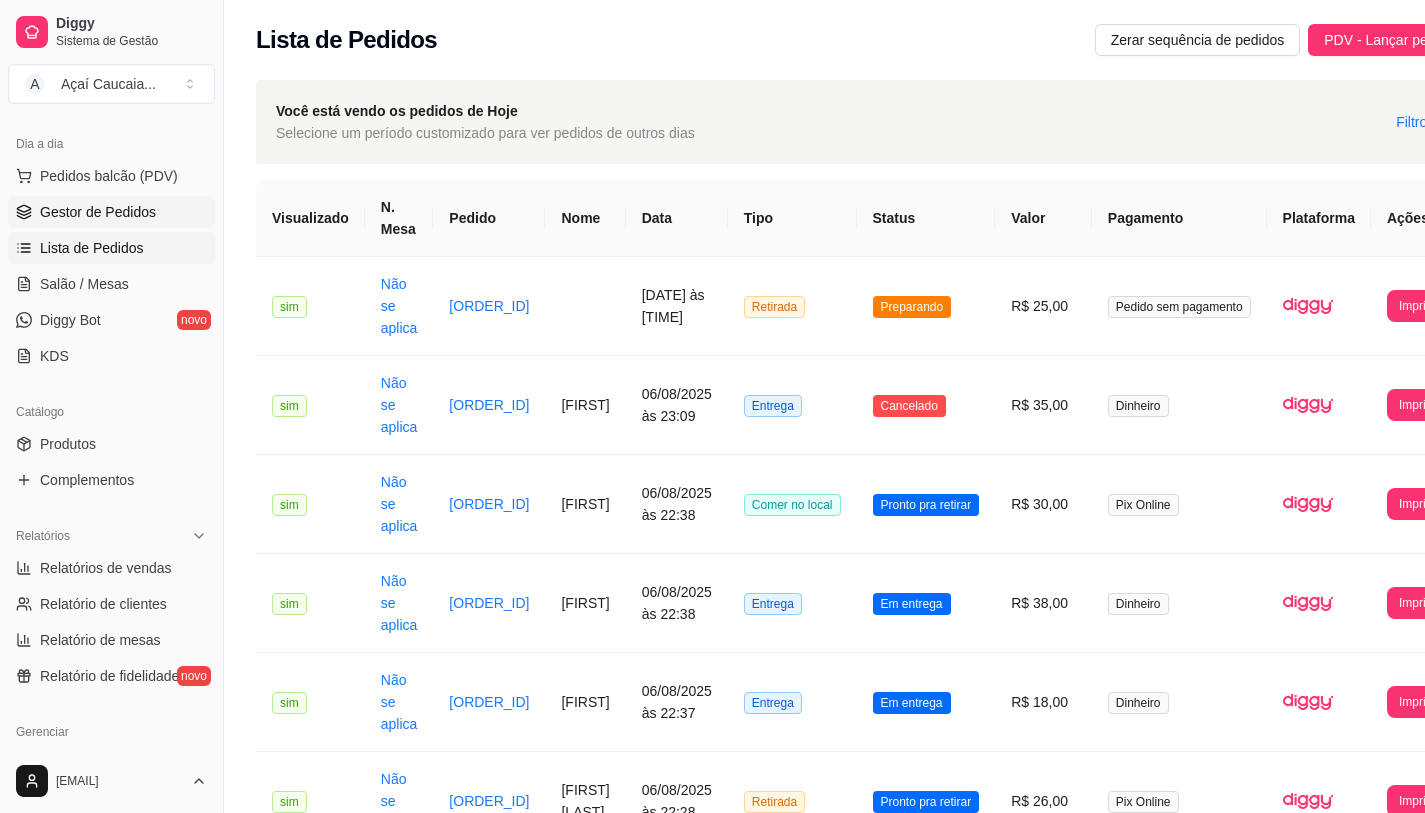 click on "Gestor de Pedidos" at bounding box center [98, 212] 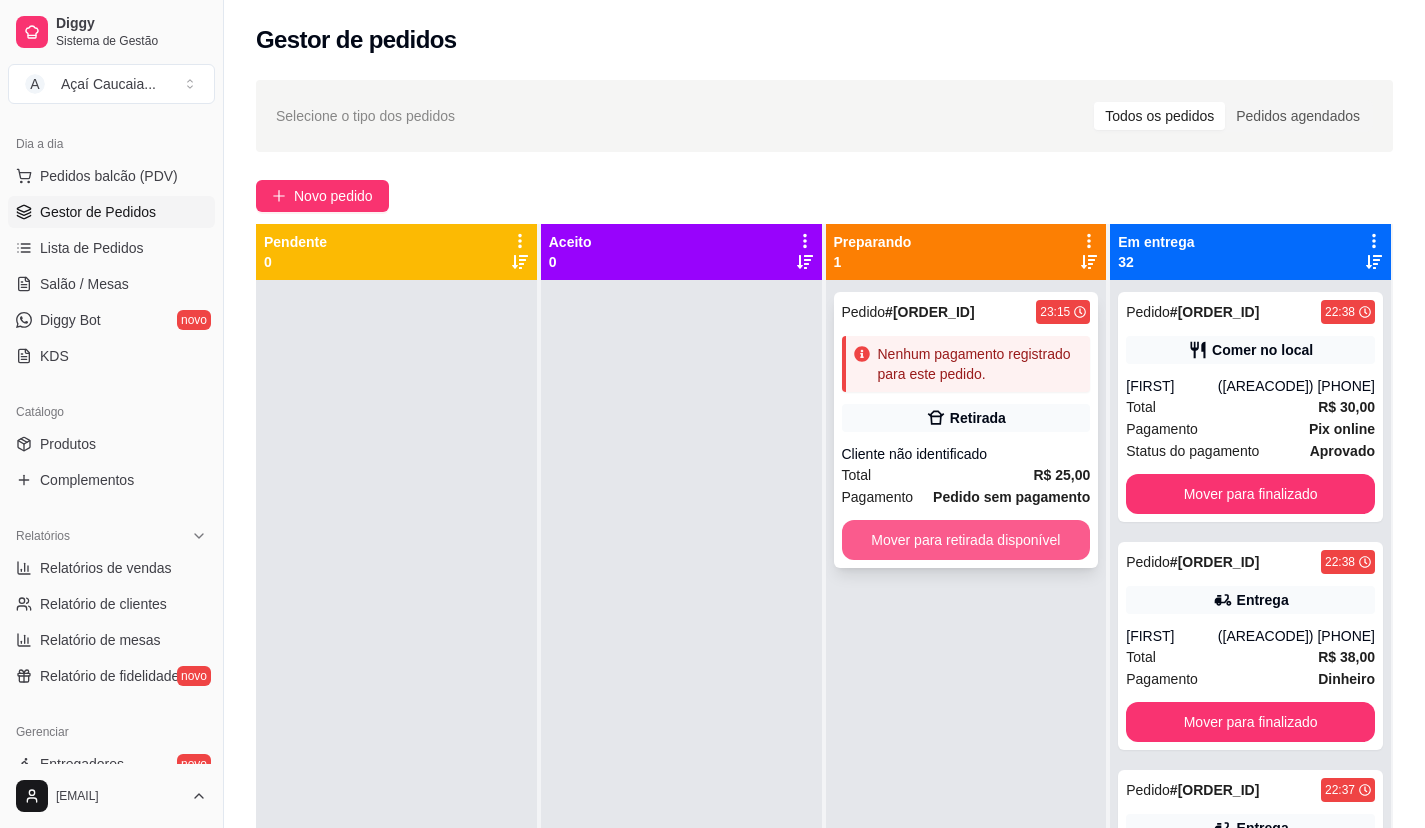 click on "Mover para retirada disponível" at bounding box center [966, 540] 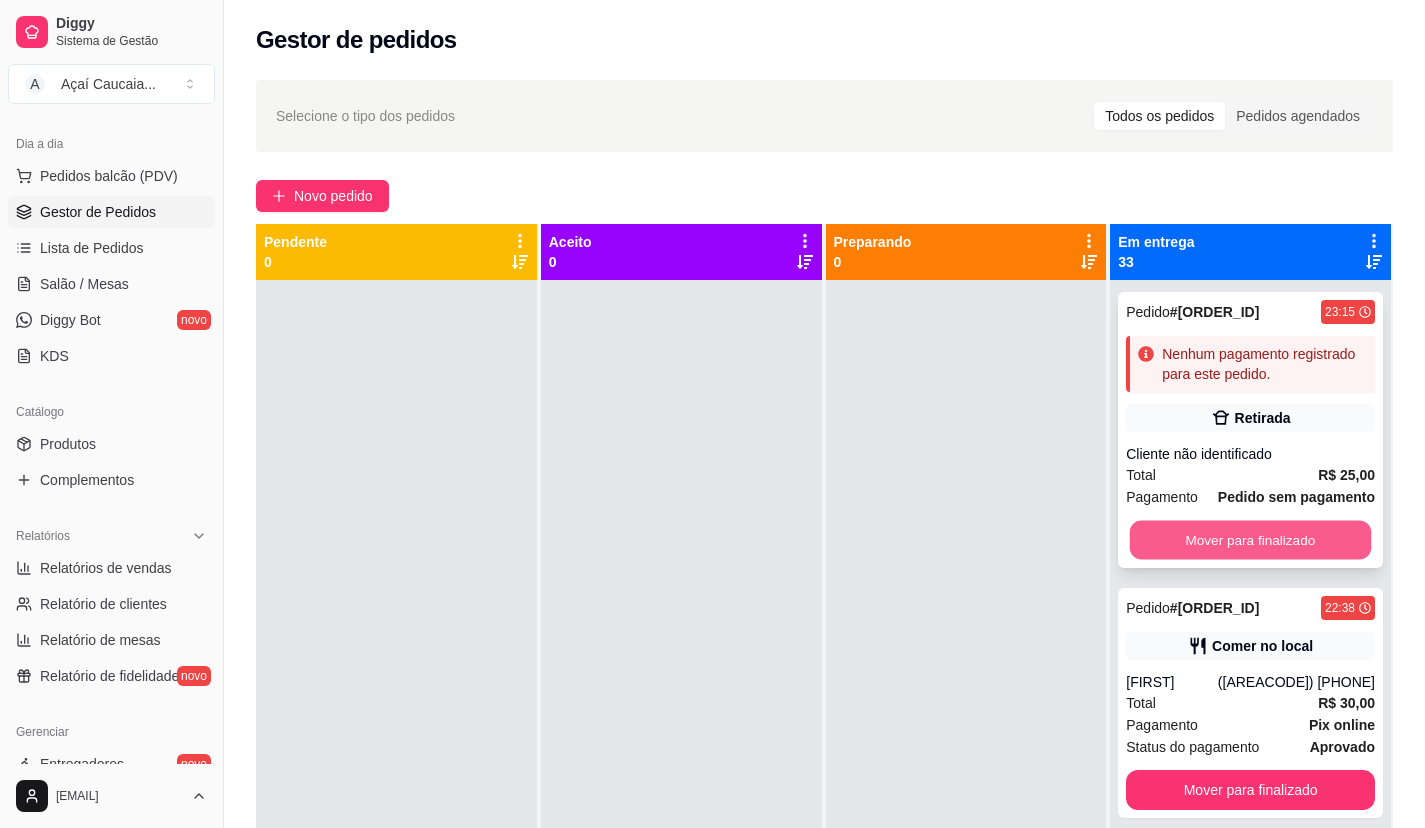 click on "Mover para finalizado" at bounding box center [1250, 540] 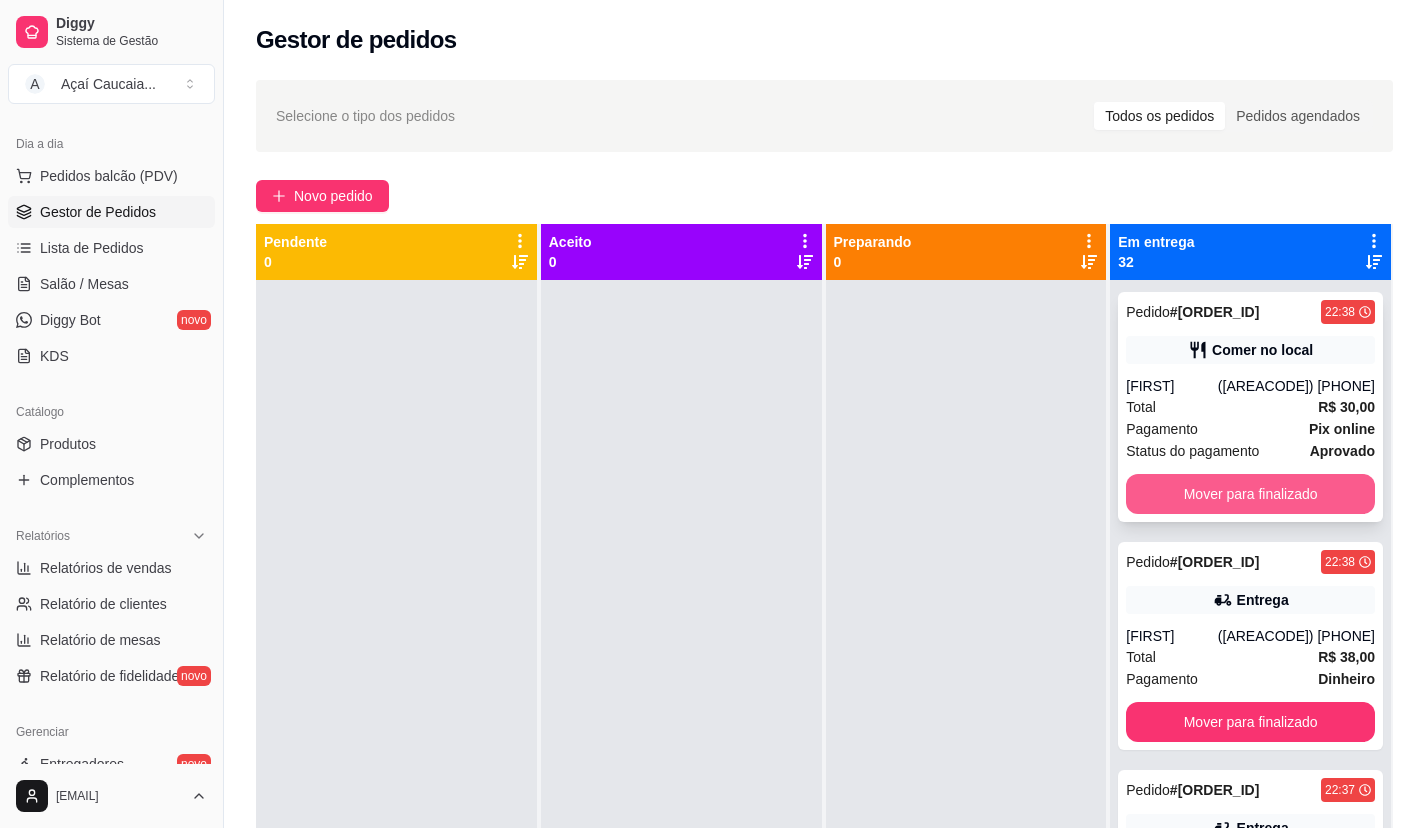 click on "Mover para finalizado" at bounding box center (1250, 494) 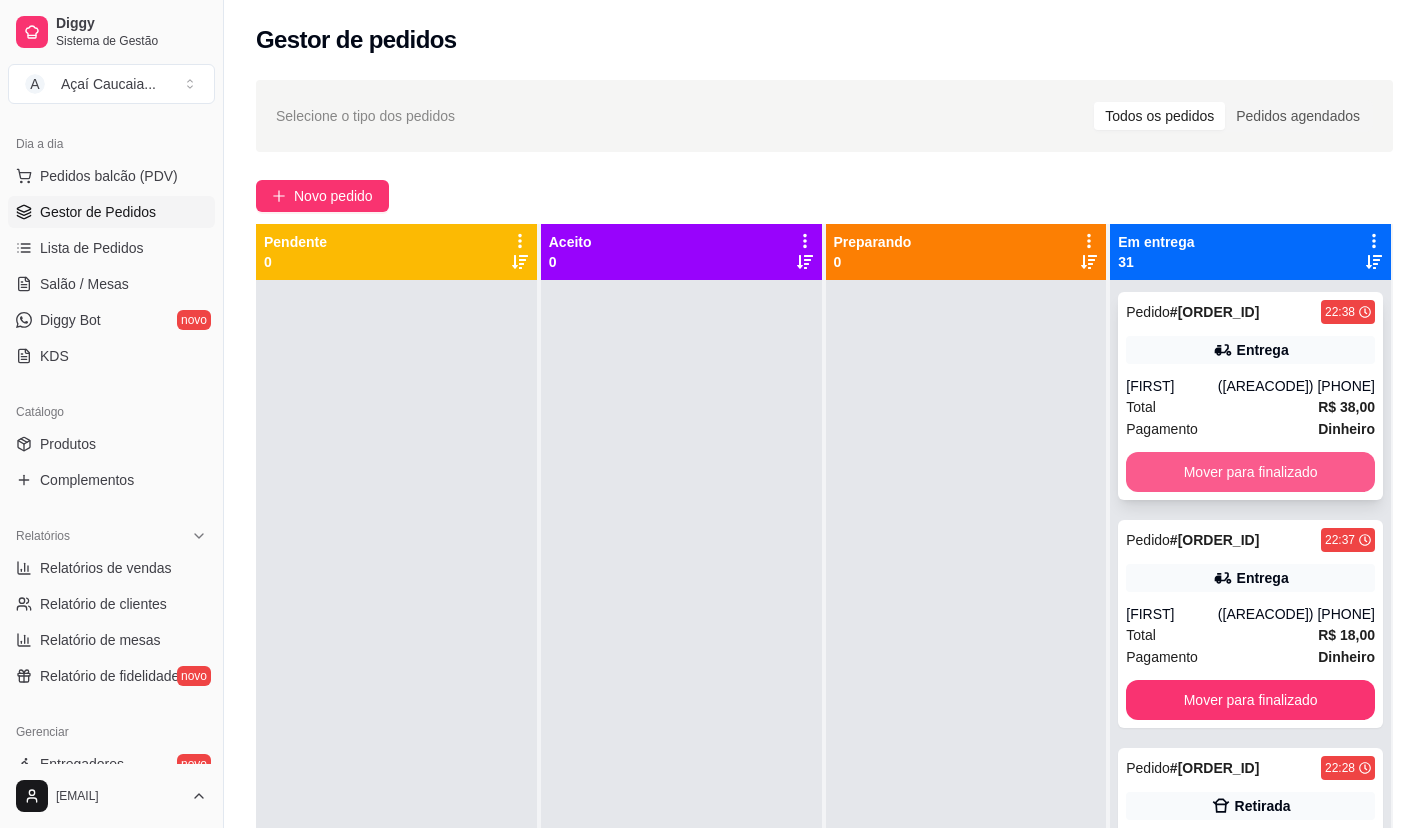 click on "Mover para finalizado" at bounding box center [1250, 472] 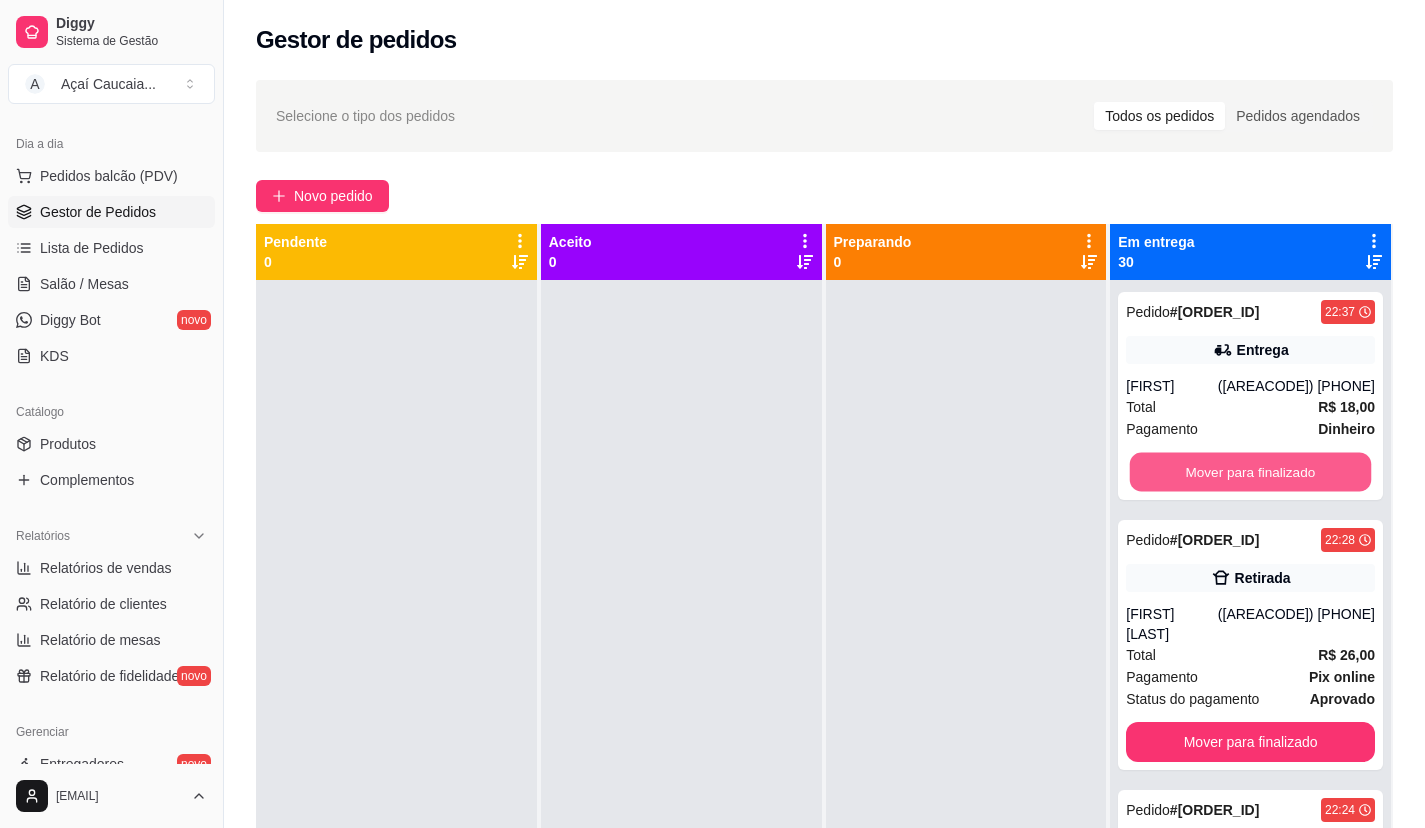 click on "Mover para finalizado" at bounding box center [1250, 472] 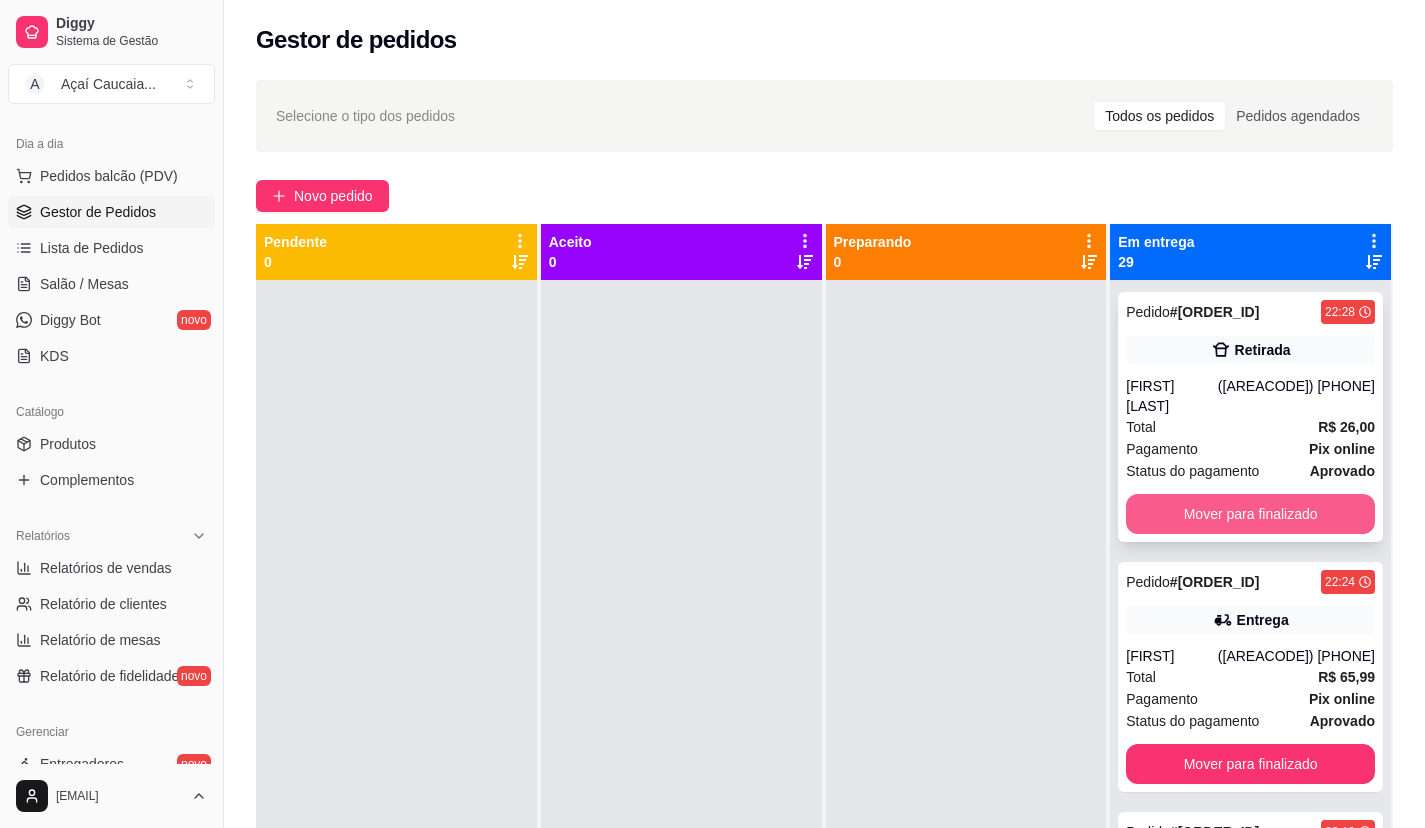 click on "Mover para finalizado" at bounding box center (1250, 514) 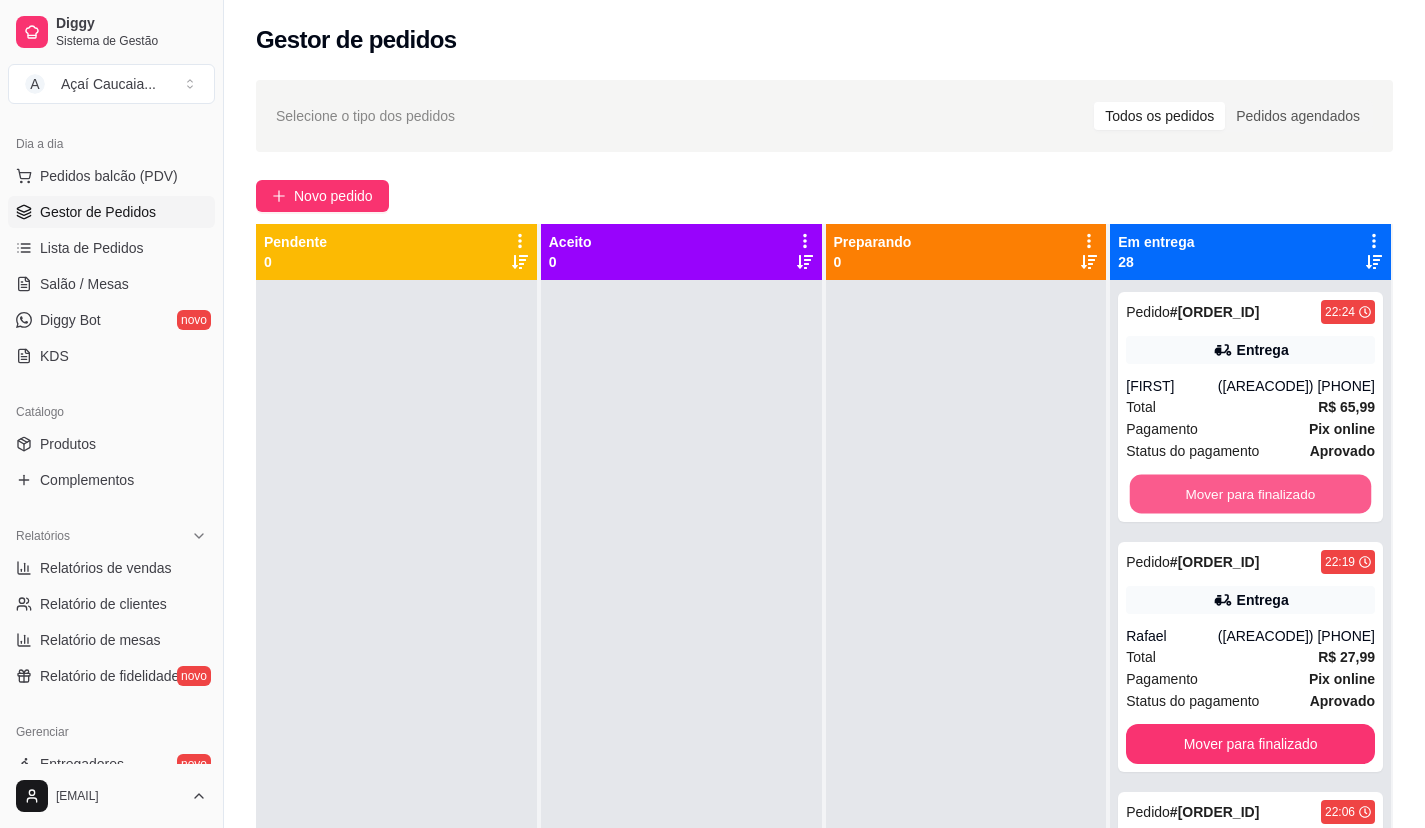 click on "Mover para finalizado" at bounding box center [1250, 494] 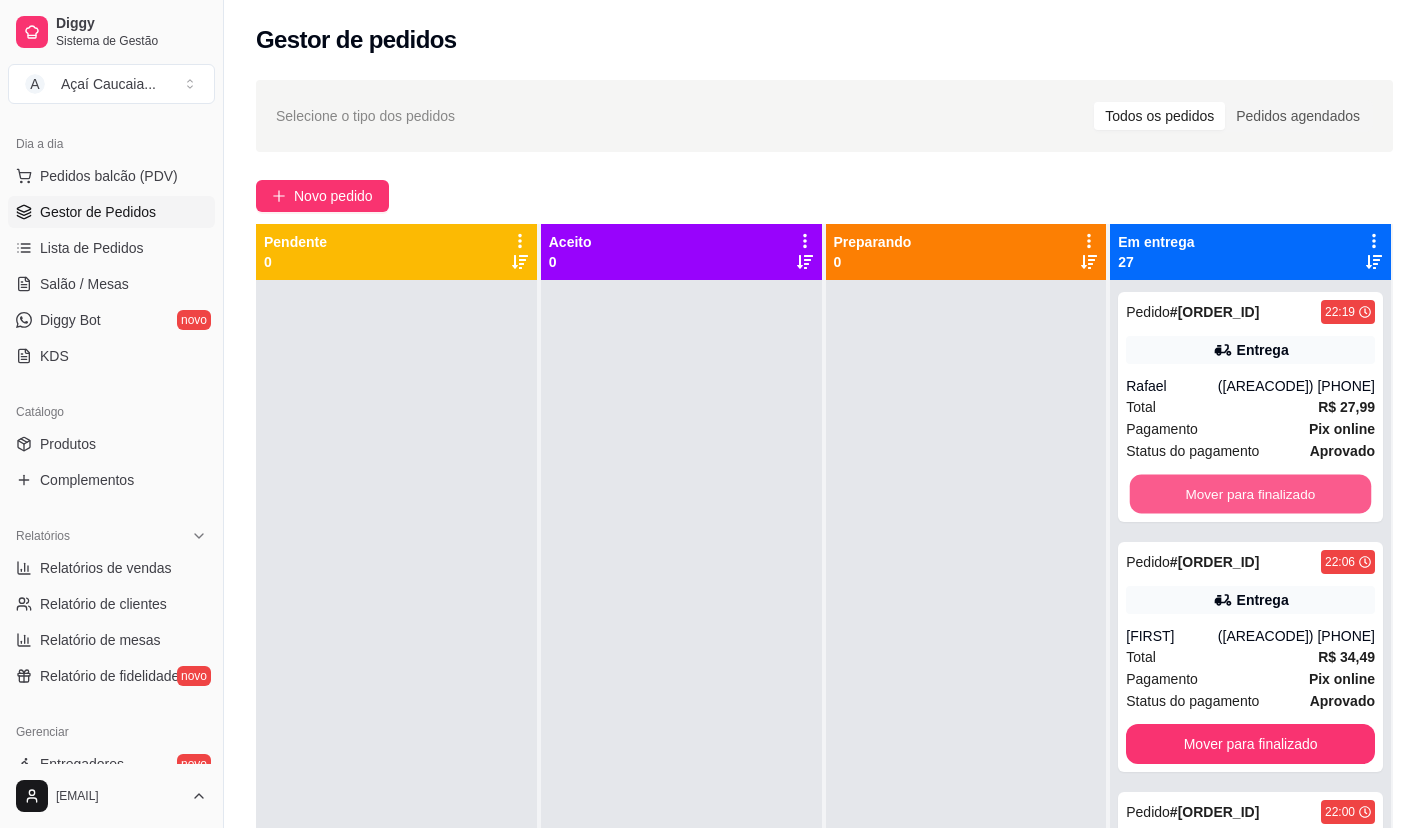 click on "Mover para finalizado" at bounding box center (1250, 494) 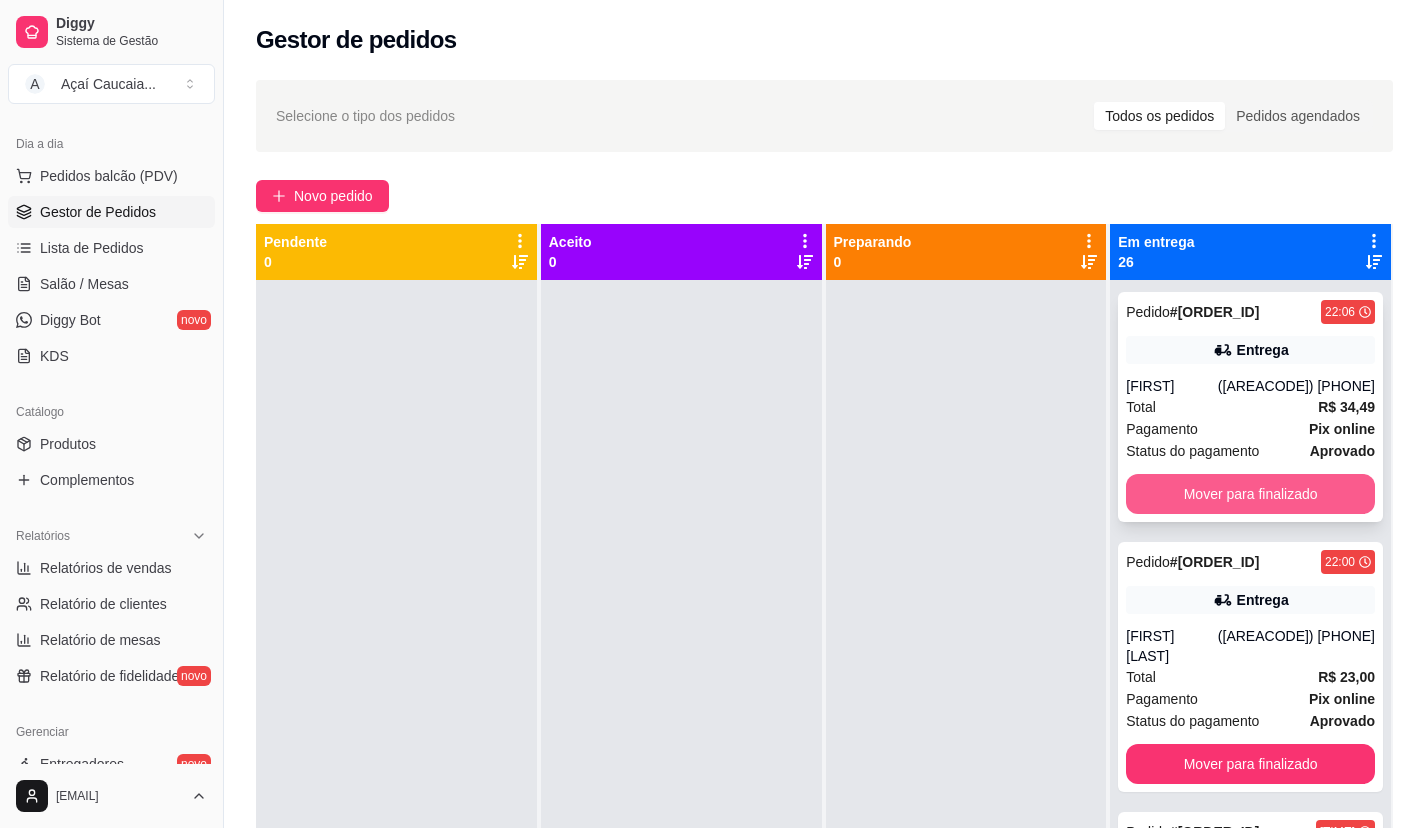 click on "Mover para finalizado" at bounding box center (1250, 494) 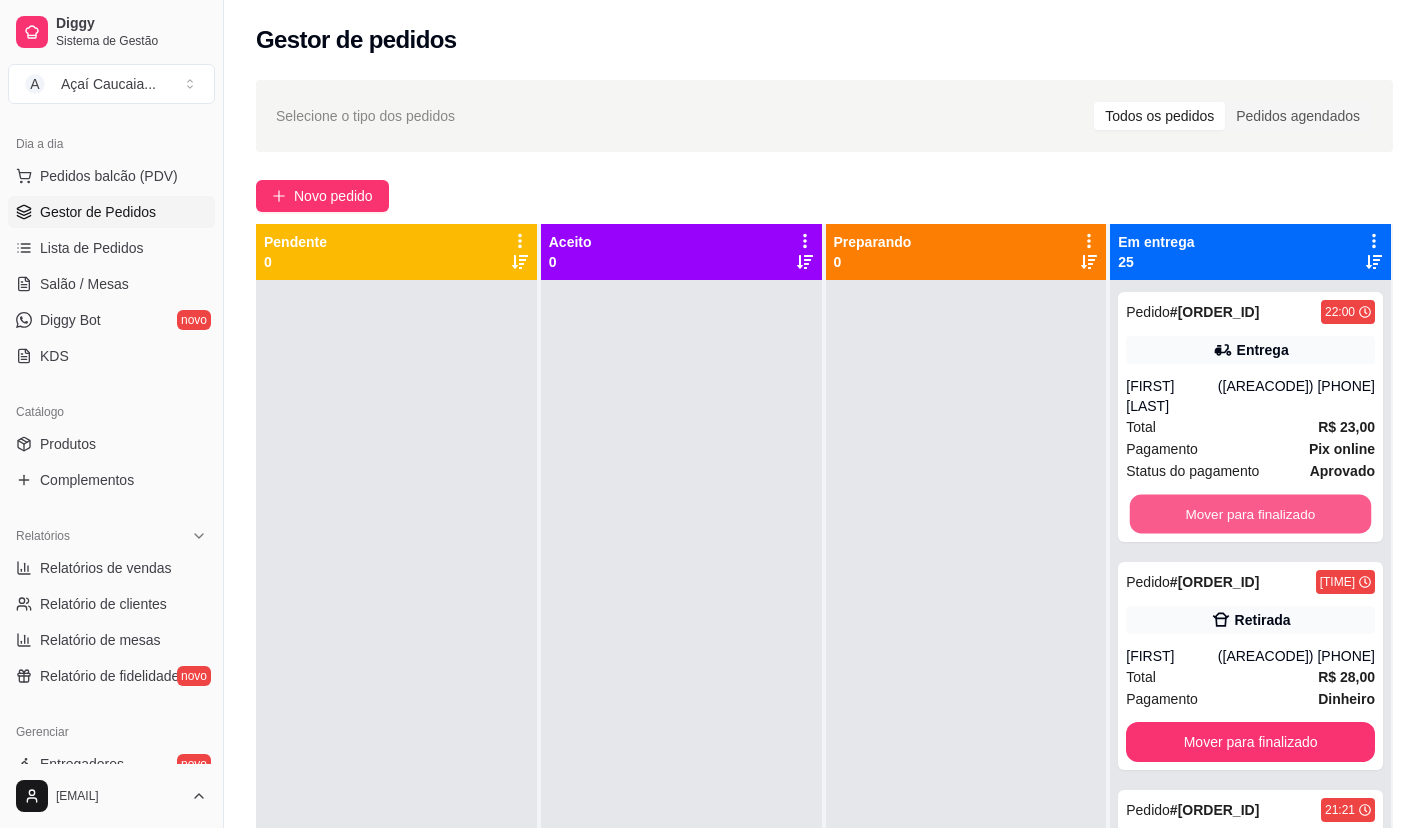 click on "Mover para finalizado" at bounding box center [1250, 514] 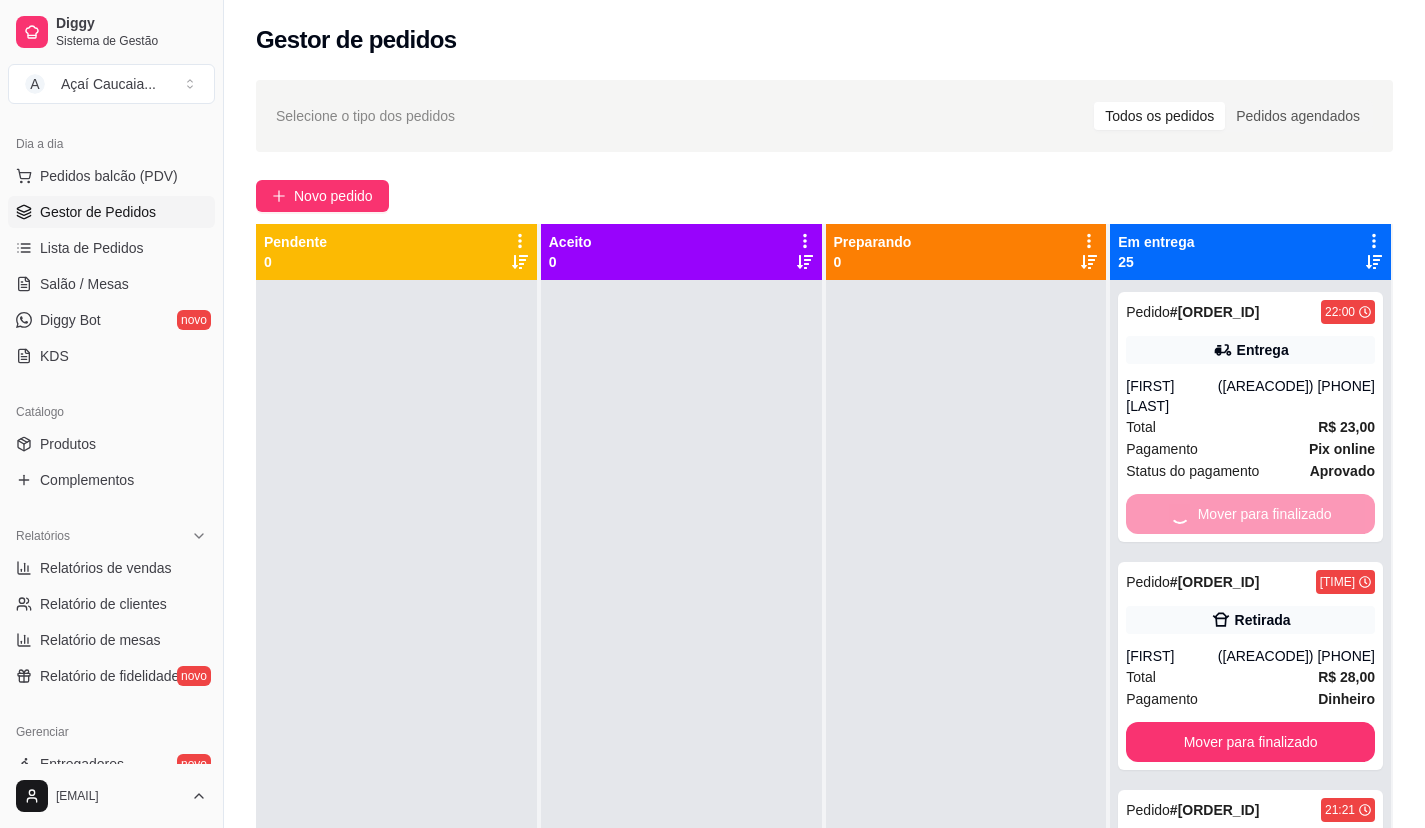click on "Mover para finalizado" at bounding box center [1250, 742] 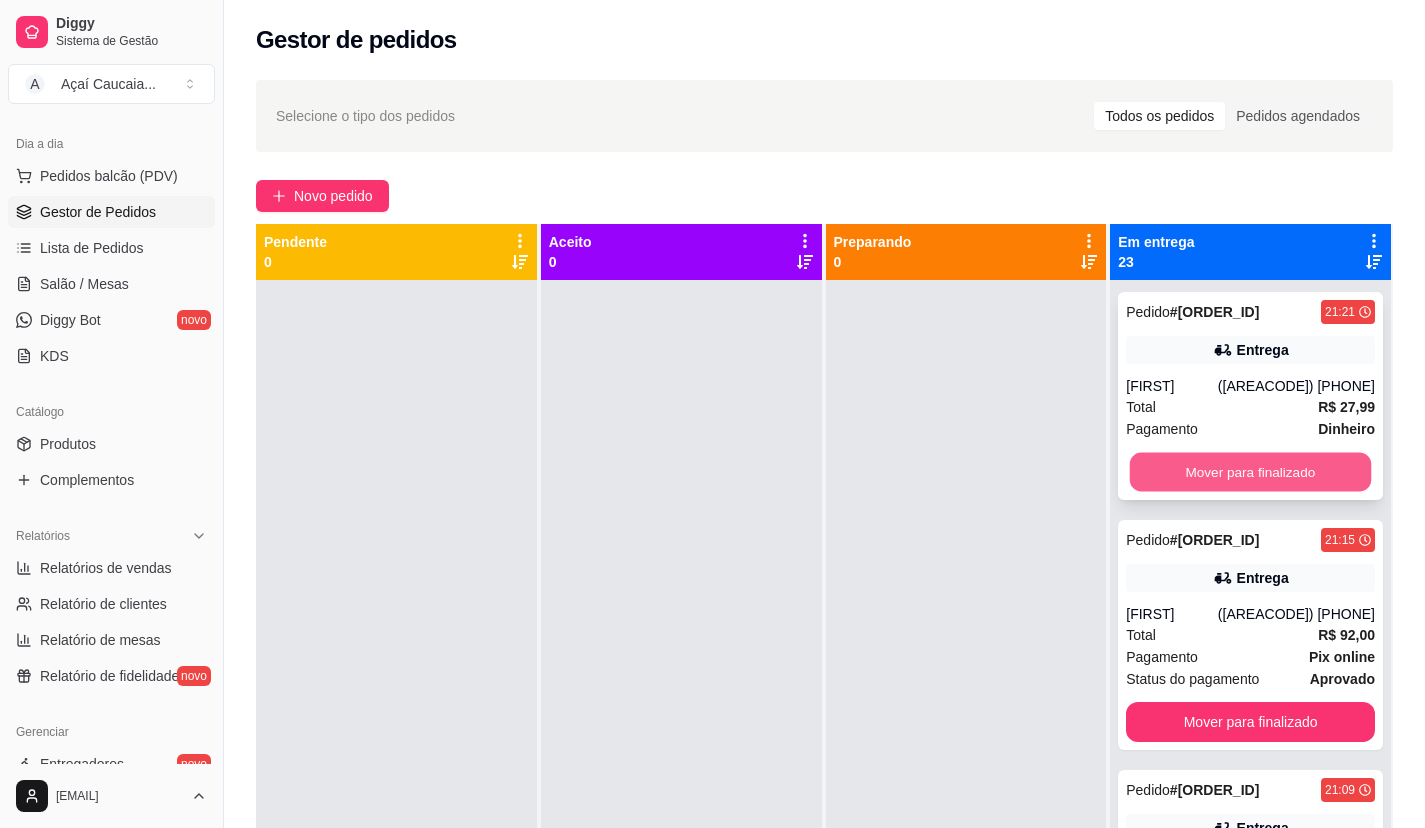 click on "Mover para finalizado" at bounding box center [1250, 472] 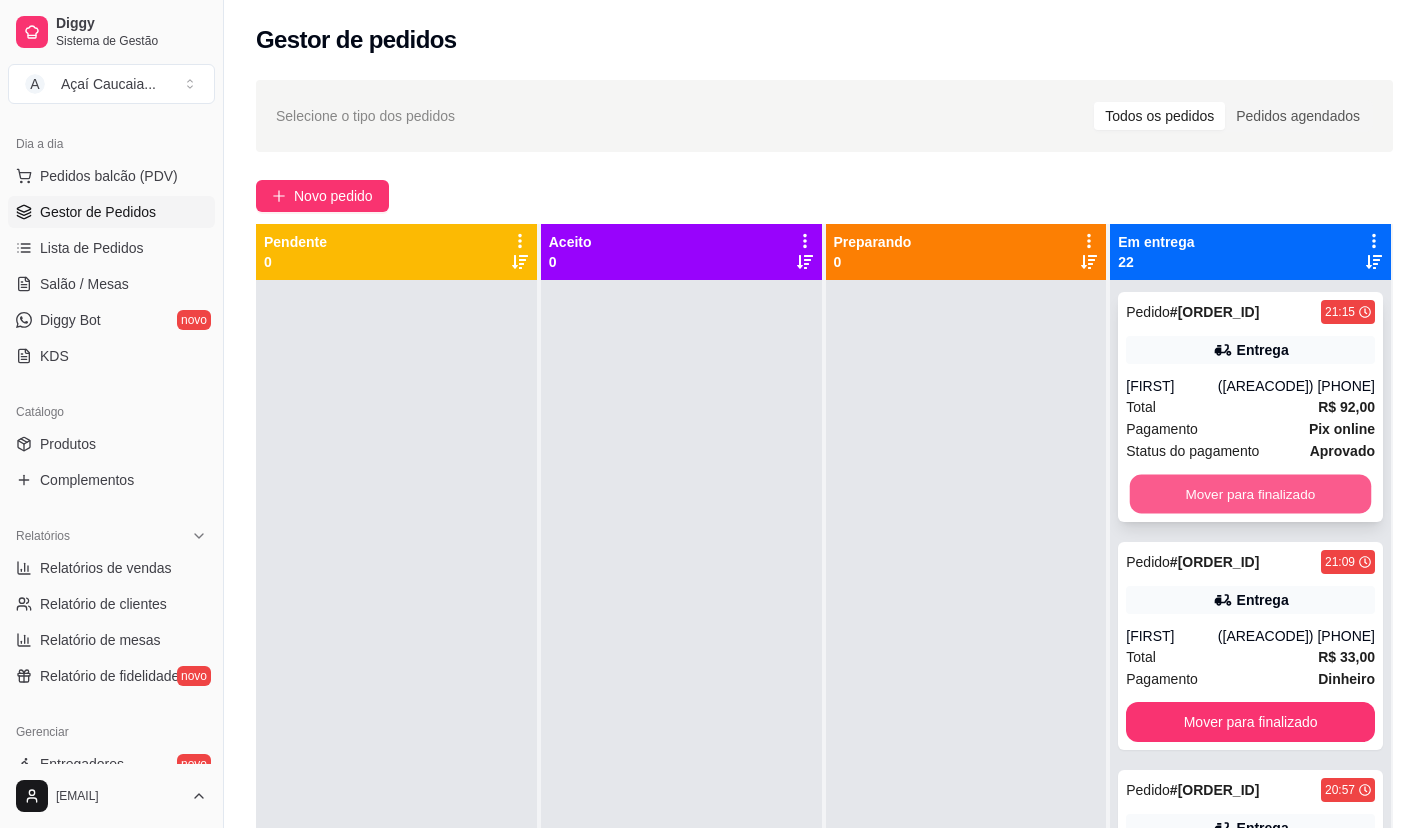 click on "Mover para finalizado" at bounding box center (1250, 494) 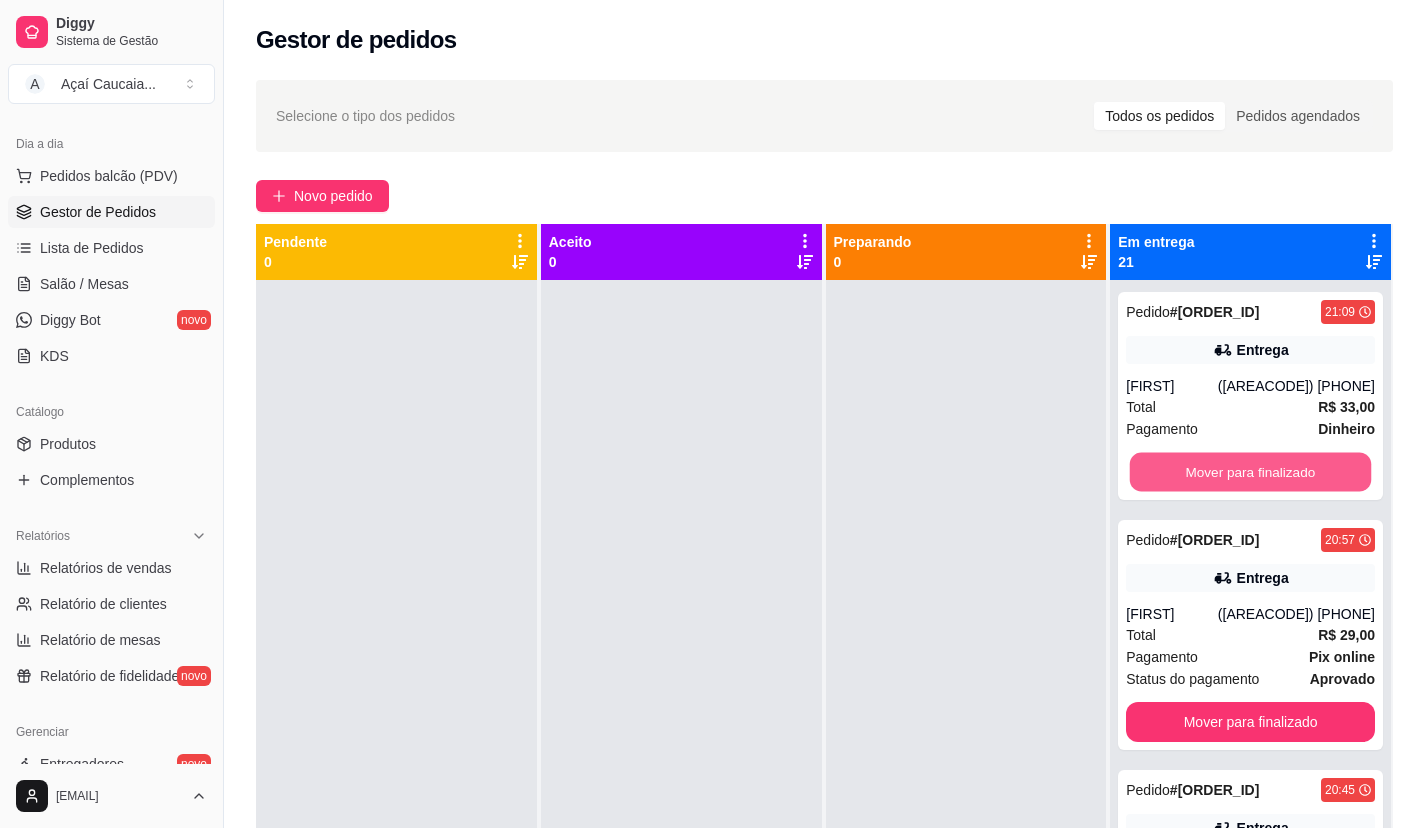 click on "Mover para finalizado" at bounding box center [1250, 472] 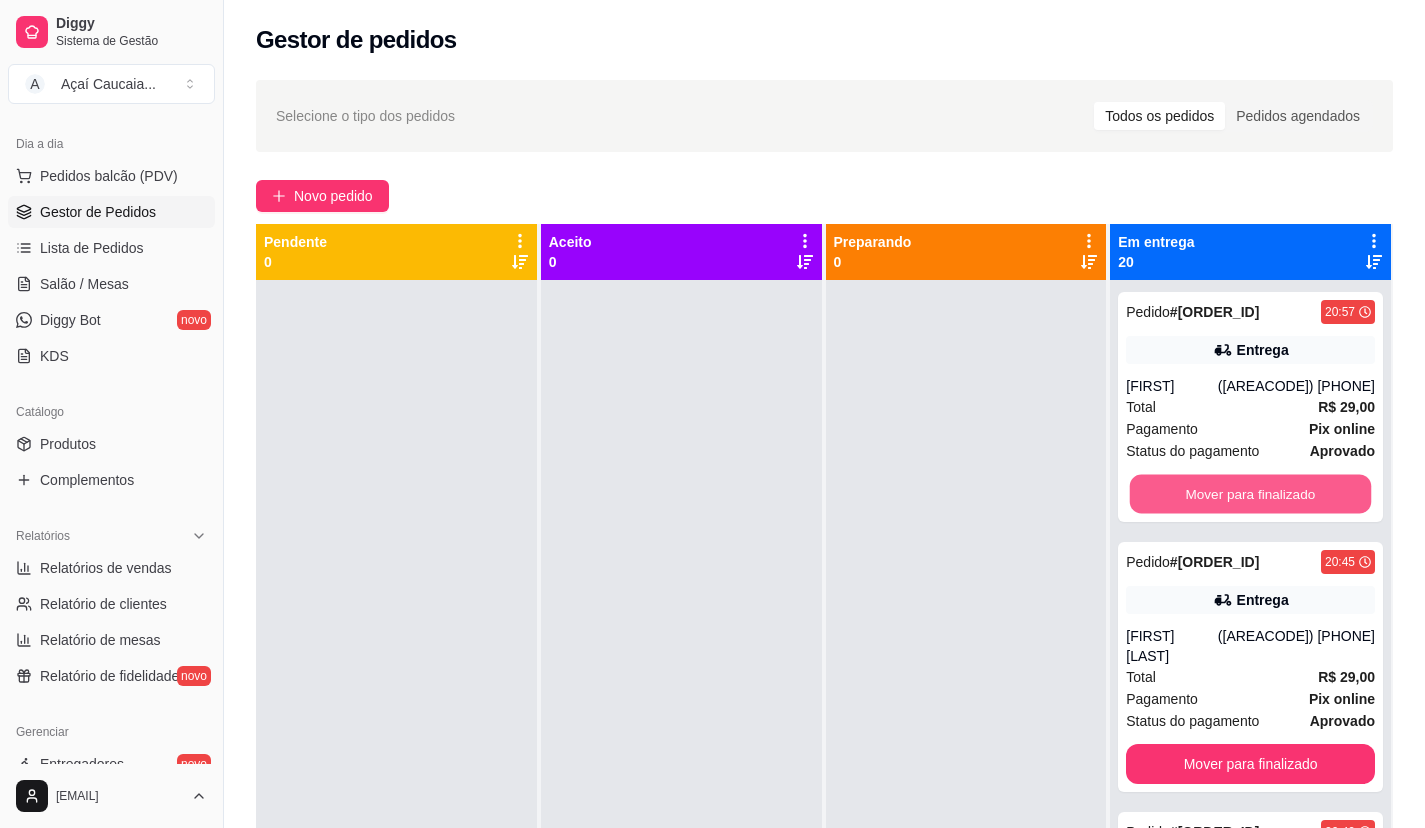 click on "Mover para finalizado" at bounding box center [1250, 494] 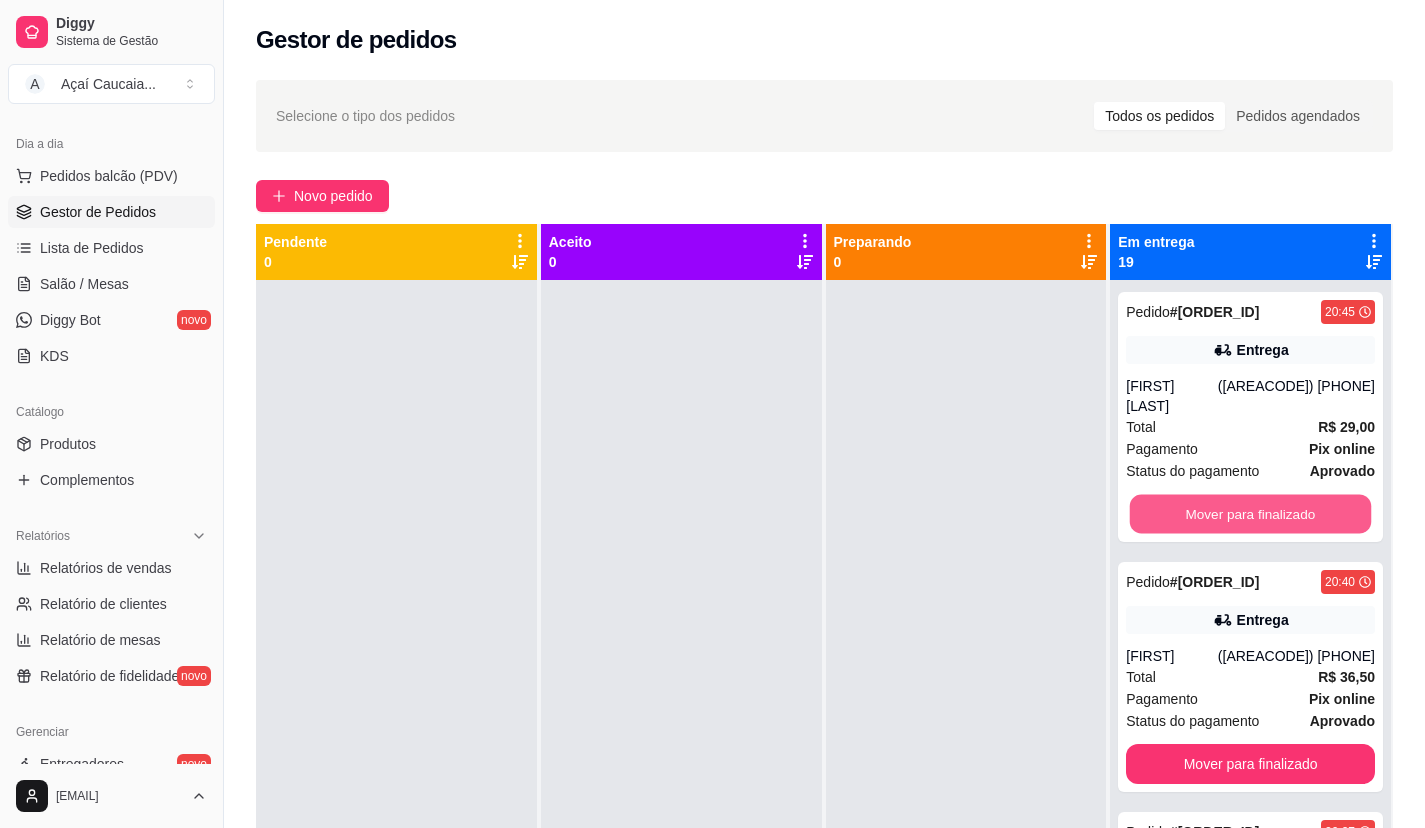 click on "Mover para finalizado" at bounding box center (1250, 514) 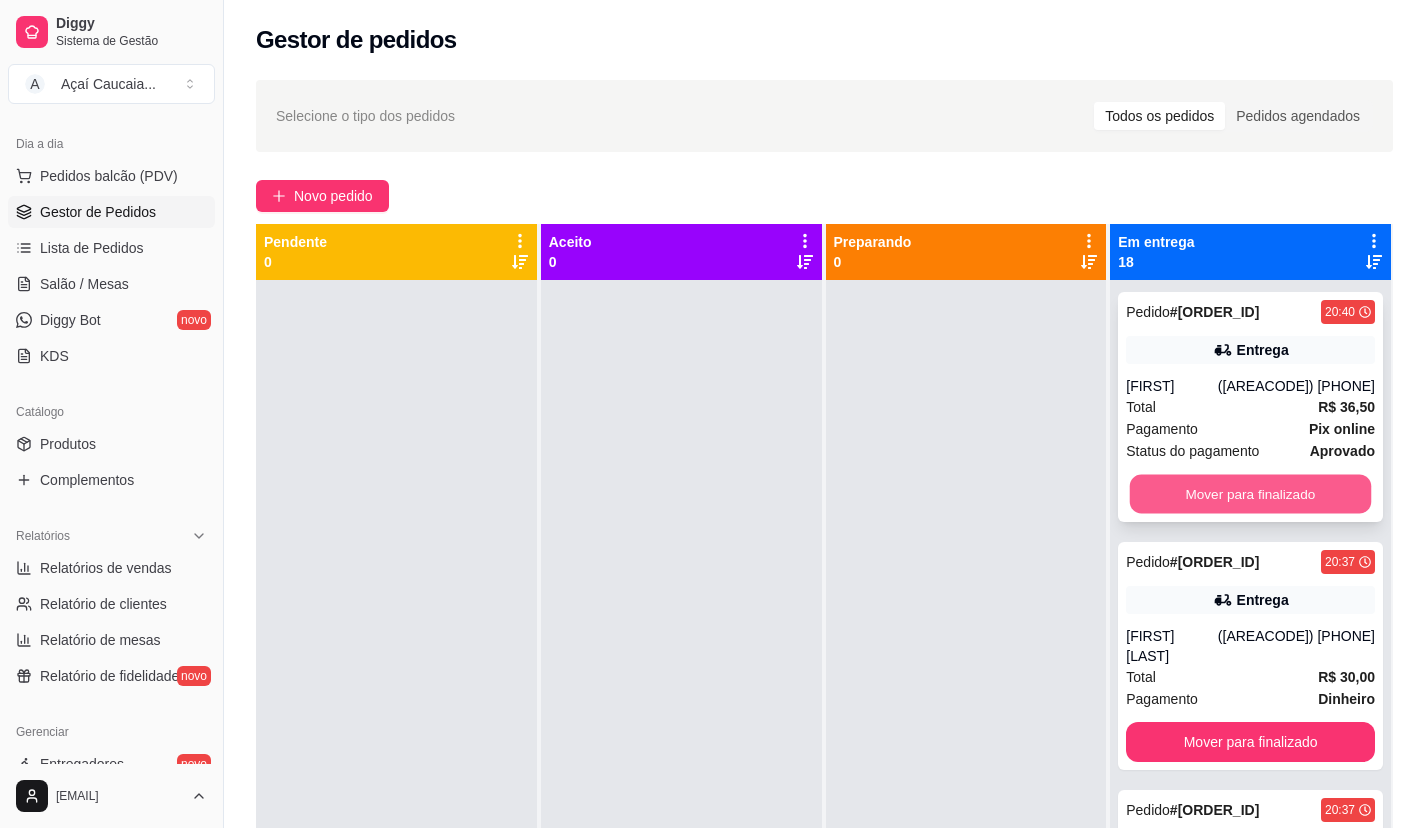 click on "Mover para finalizado" at bounding box center (1250, 494) 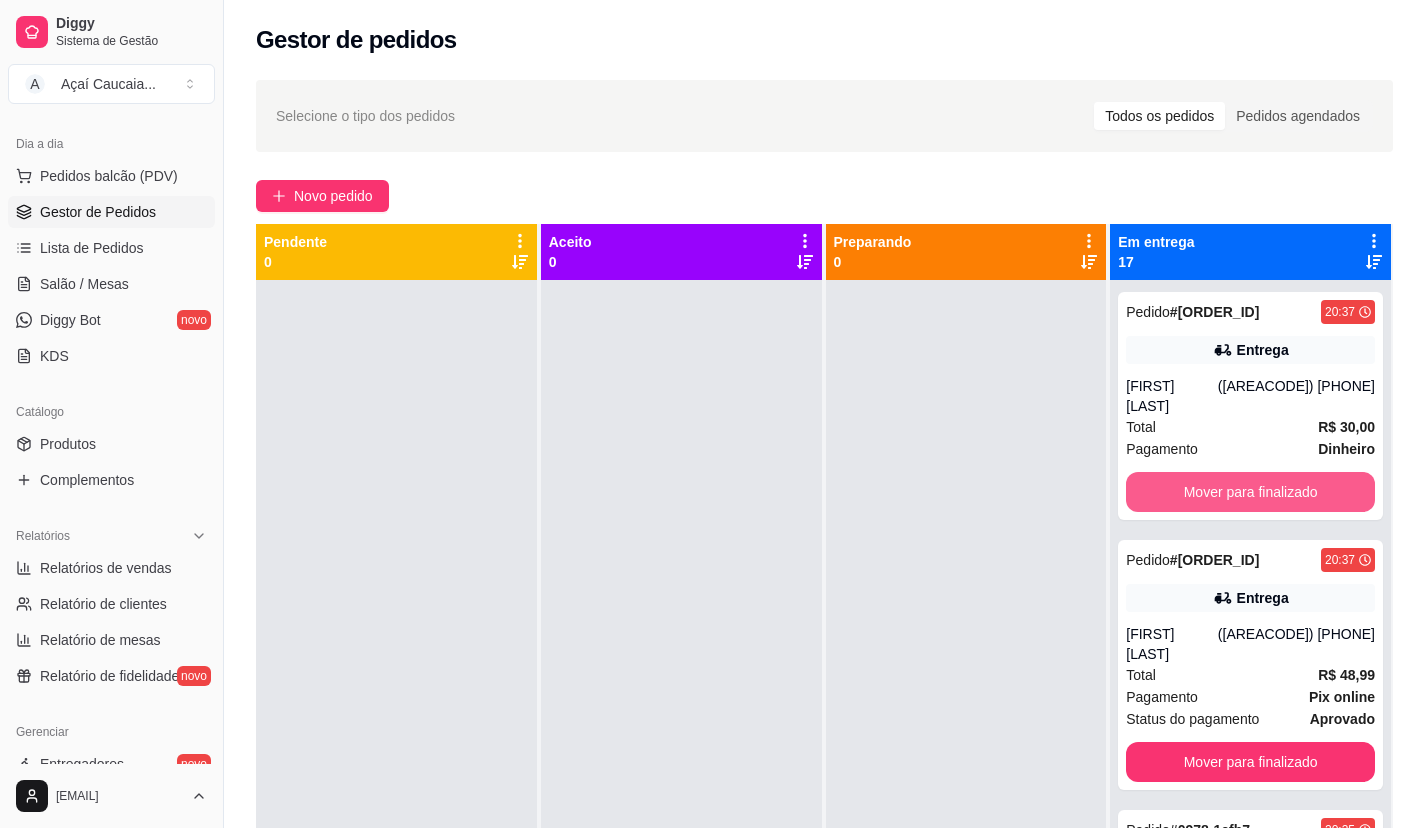 click on "Mover para finalizado" at bounding box center (1250, 492) 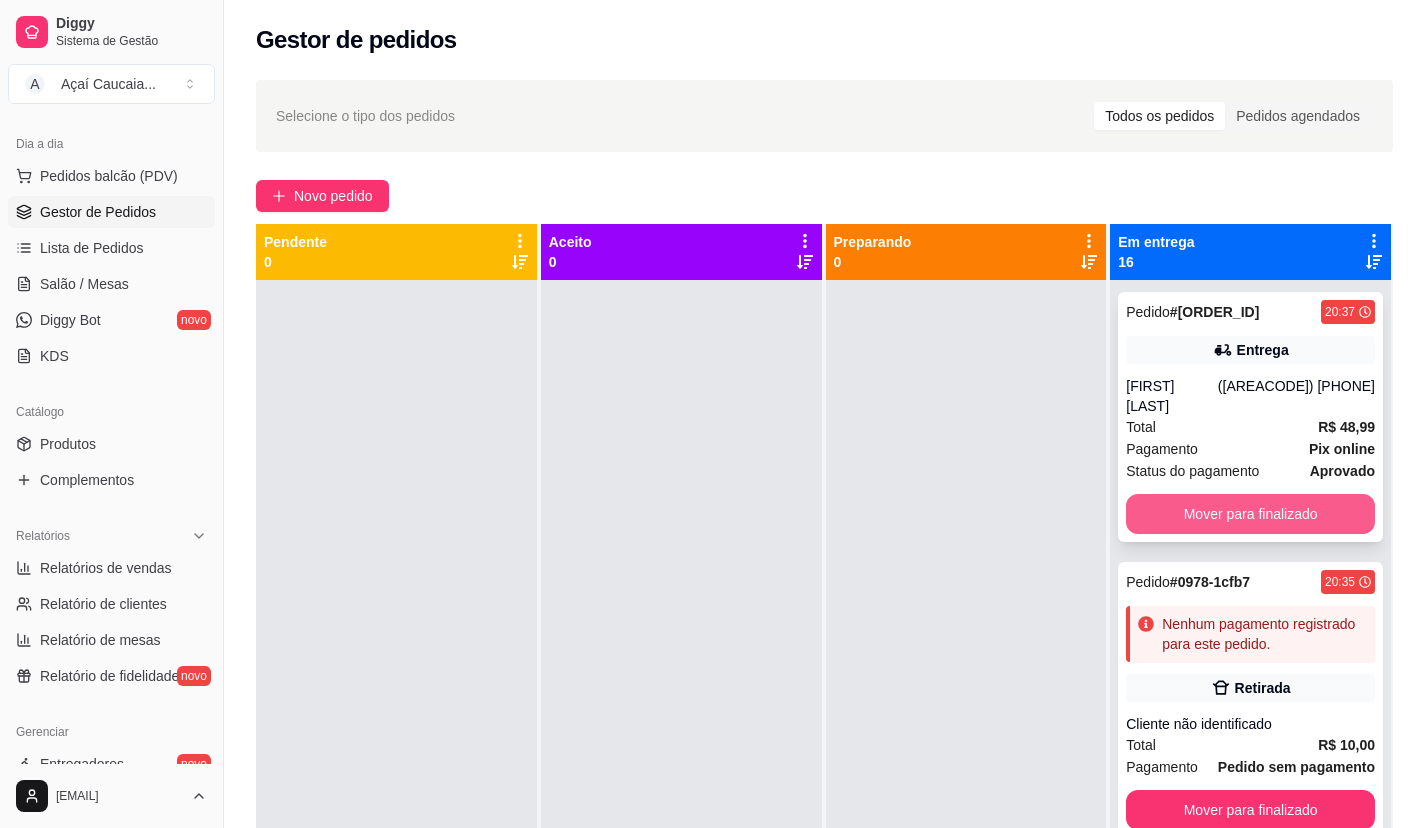 click on "Mover para finalizado" at bounding box center (1250, 514) 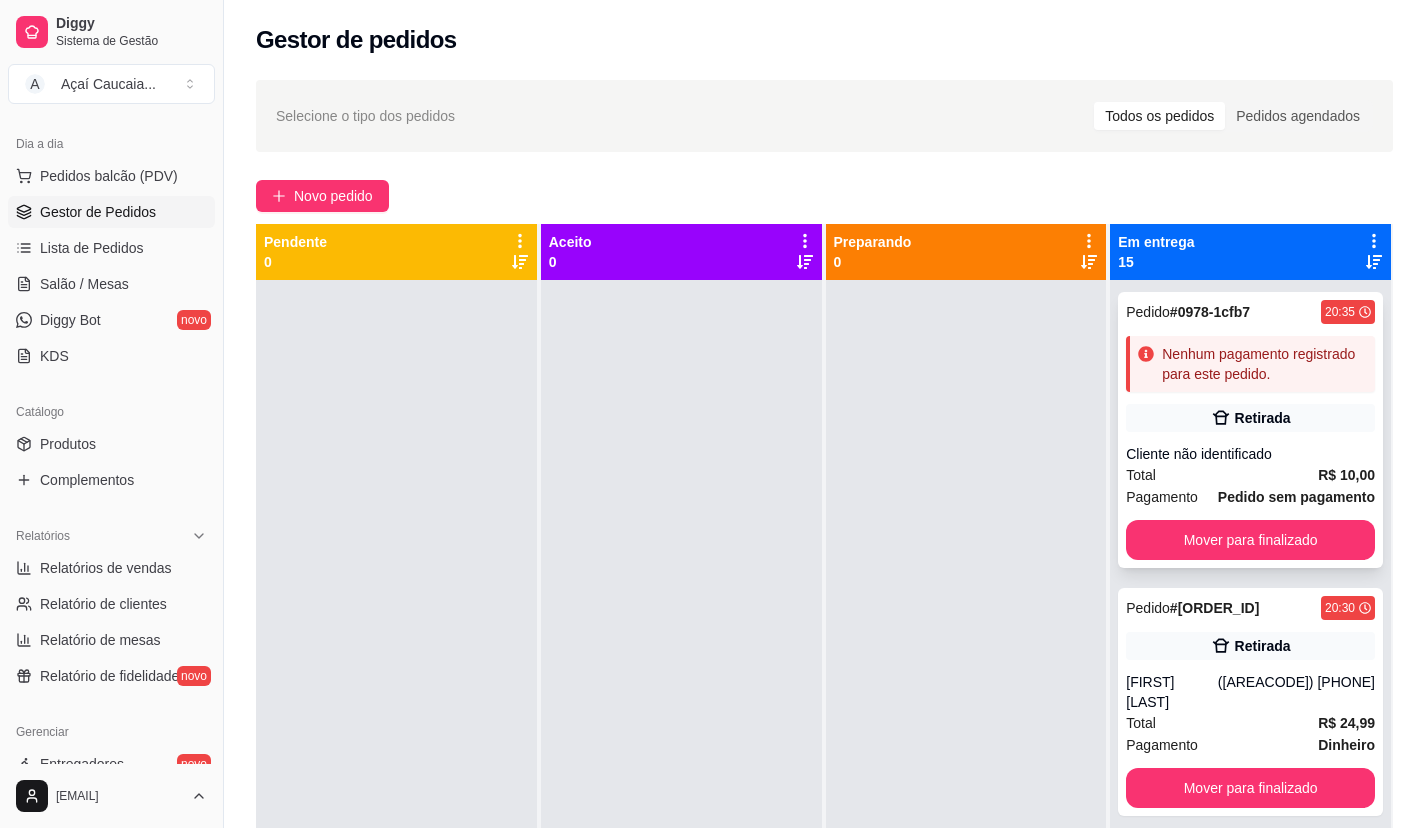 click on "Total R$ 10,00" at bounding box center (1250, 475) 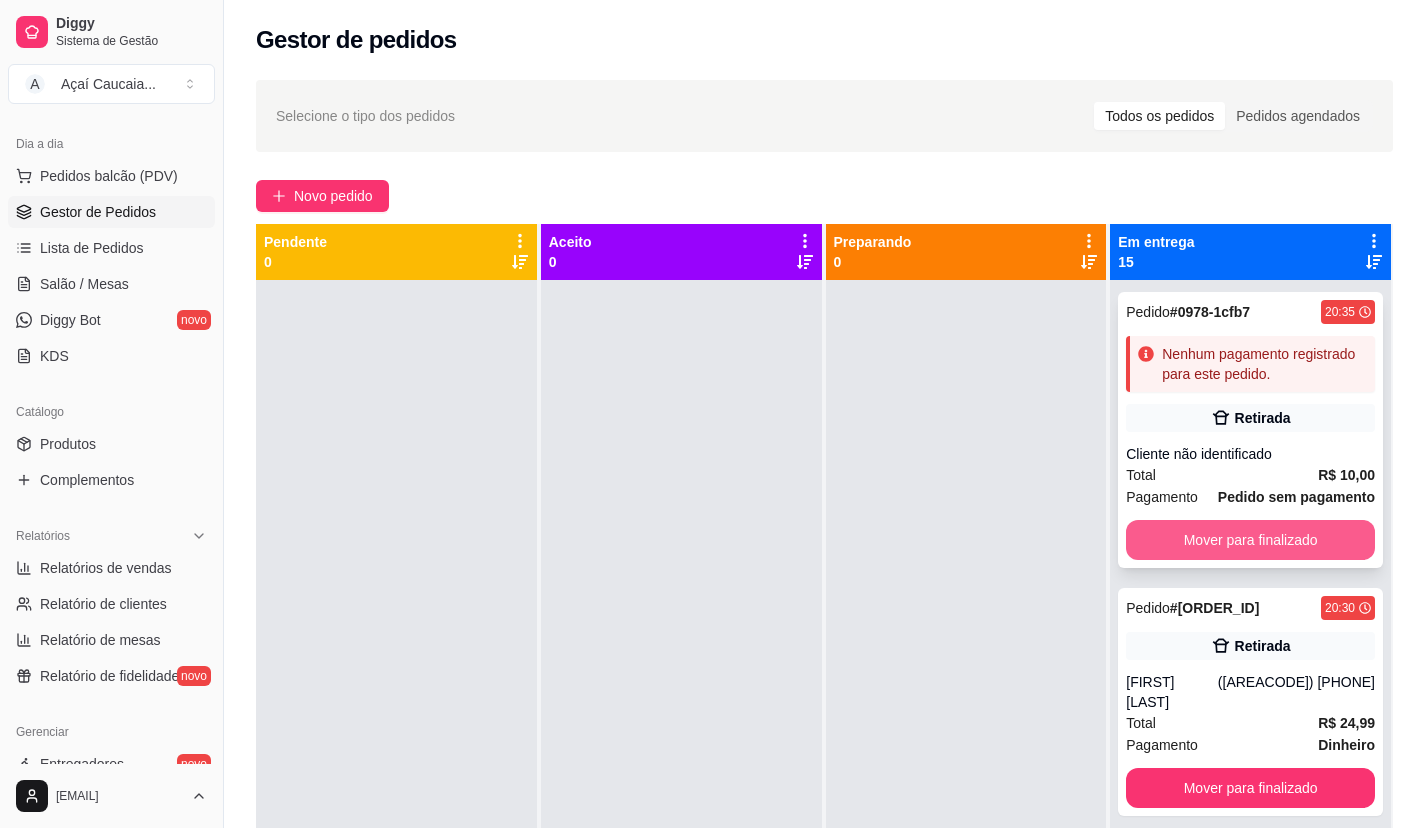 click on "Mover para finalizado" at bounding box center (1250, 540) 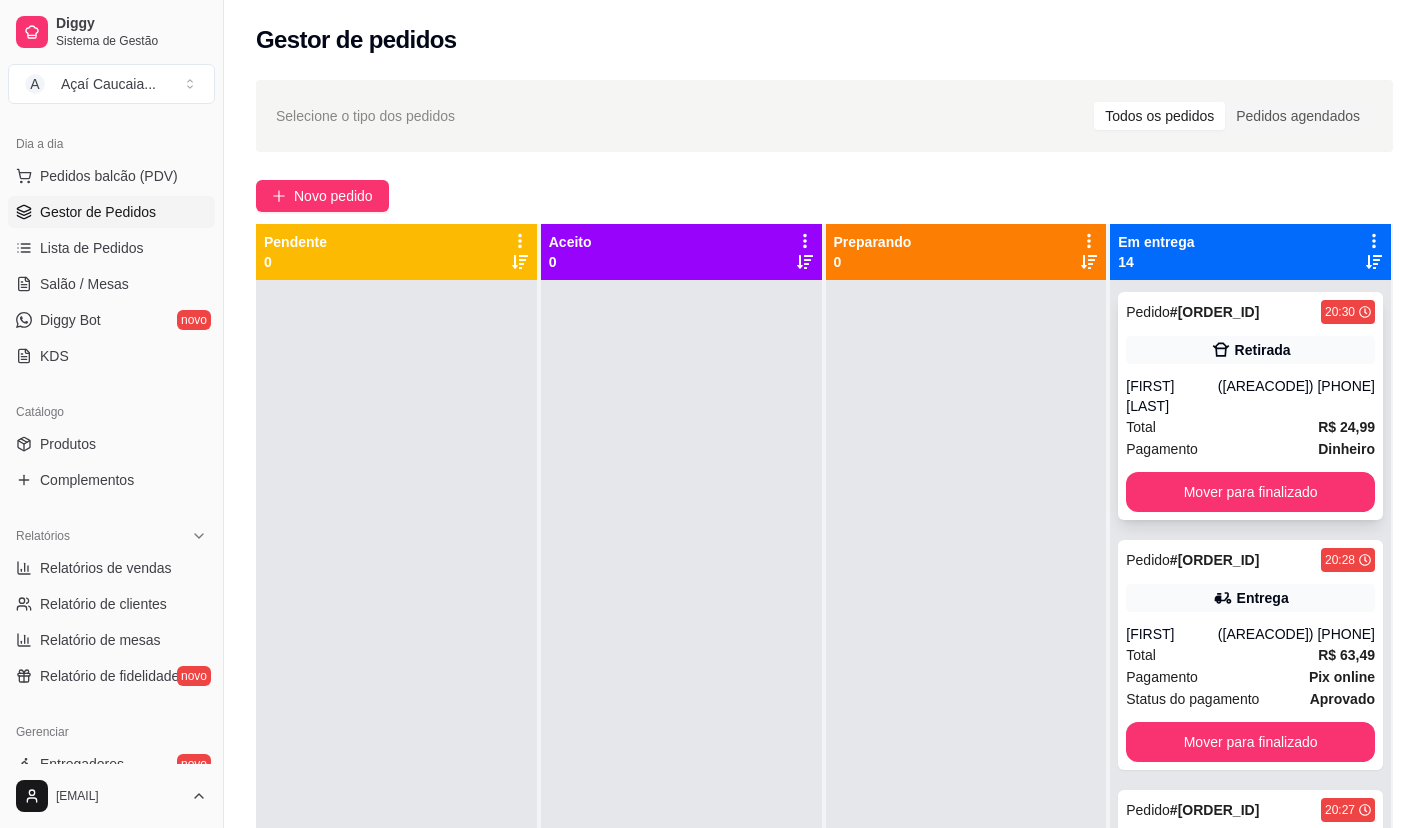 click on "Mover para finalizado" at bounding box center [1250, 492] 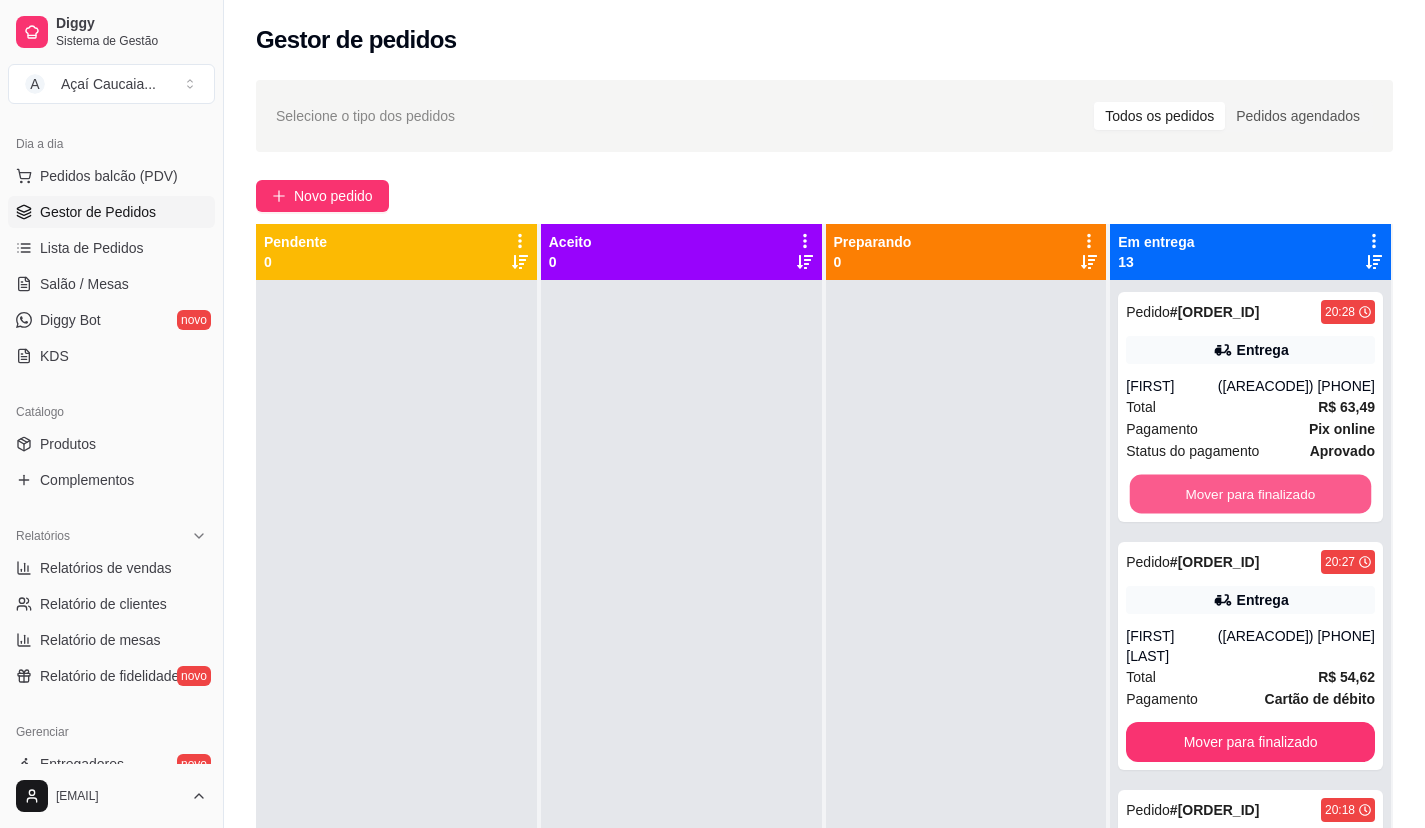 click on "Mover para finalizado" at bounding box center [1250, 494] 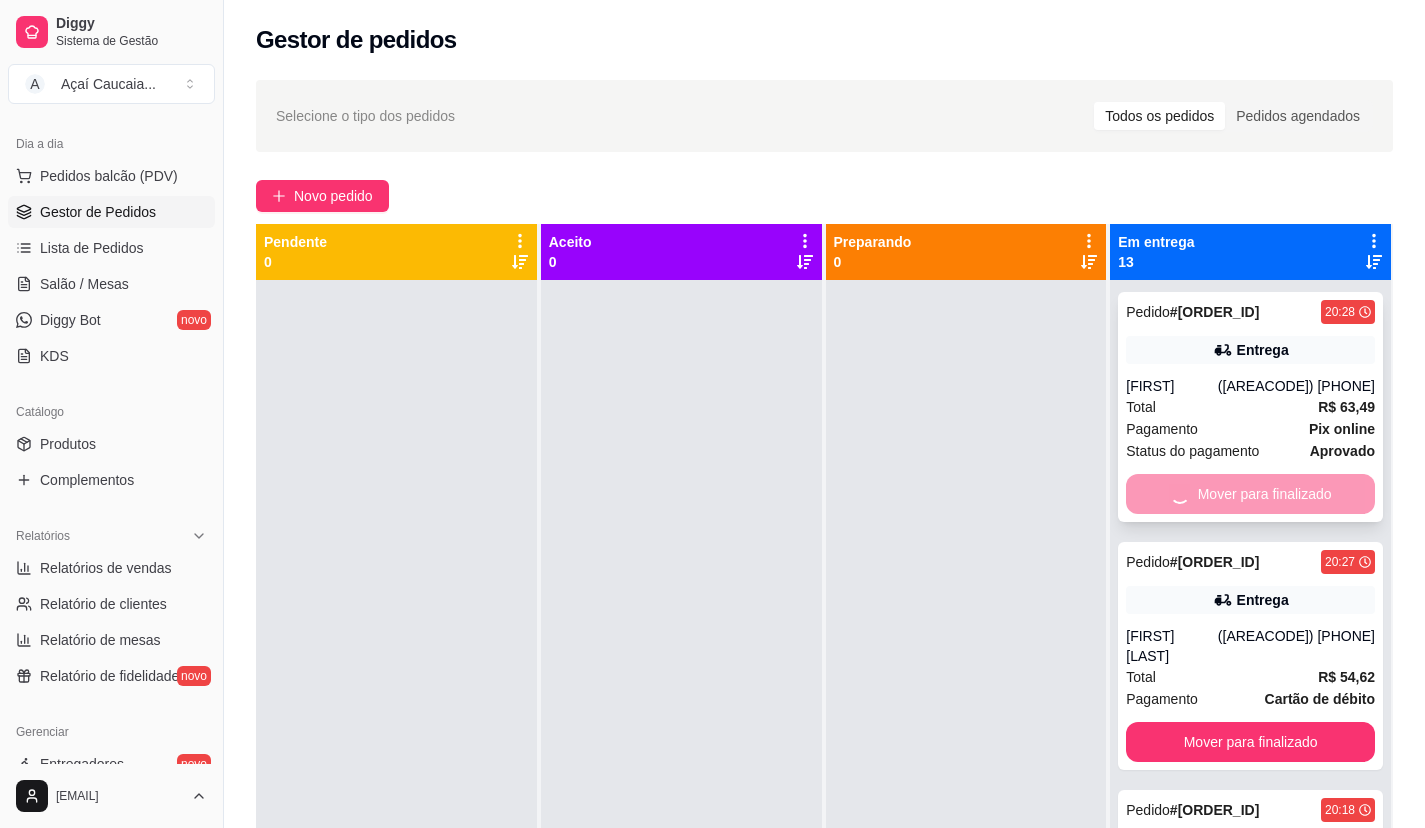 click on "Mover para finalizado" at bounding box center (1250, 742) 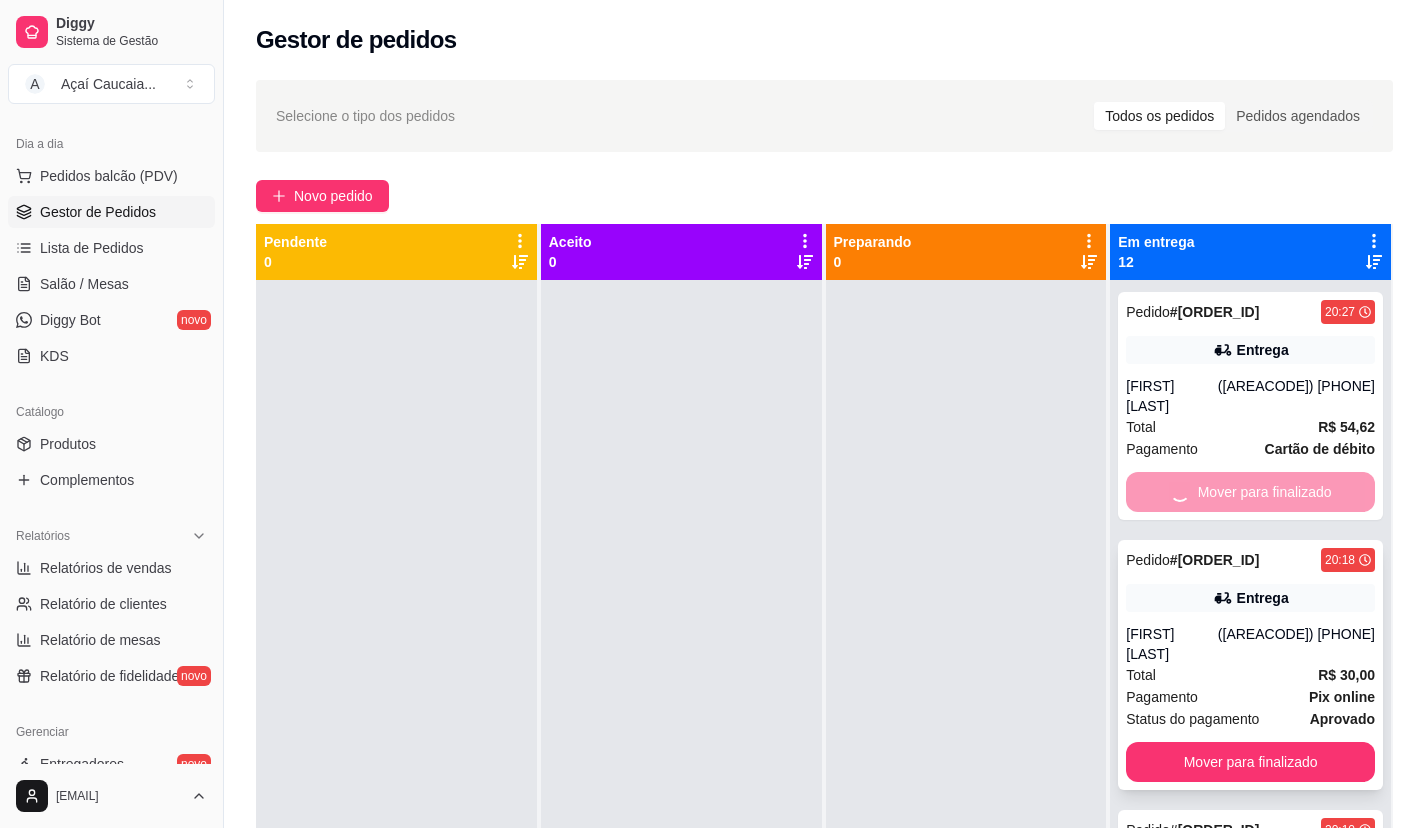 click on "Mover para finalizado" at bounding box center [1250, 762] 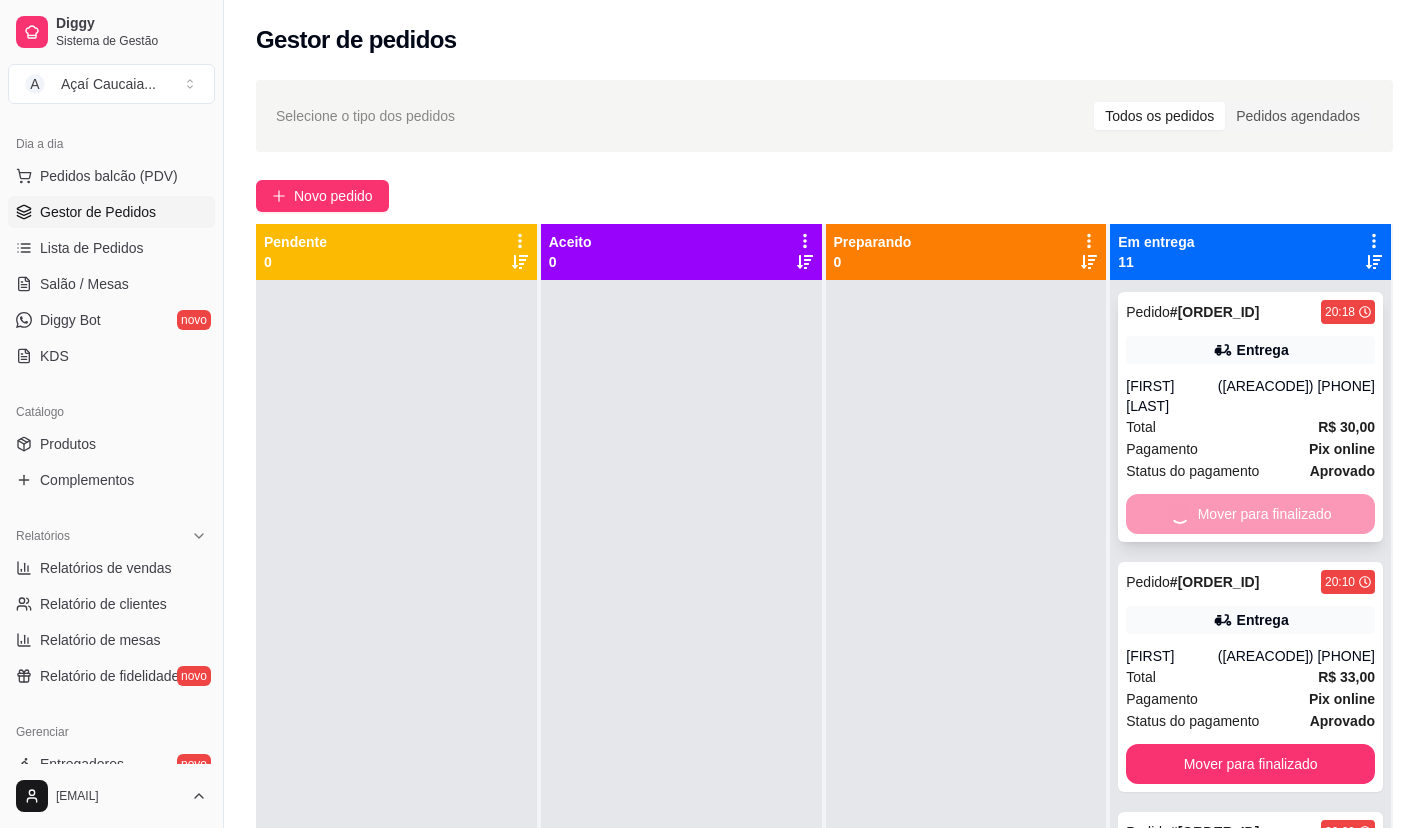 click on "Mover para finalizado" at bounding box center [1250, 764] 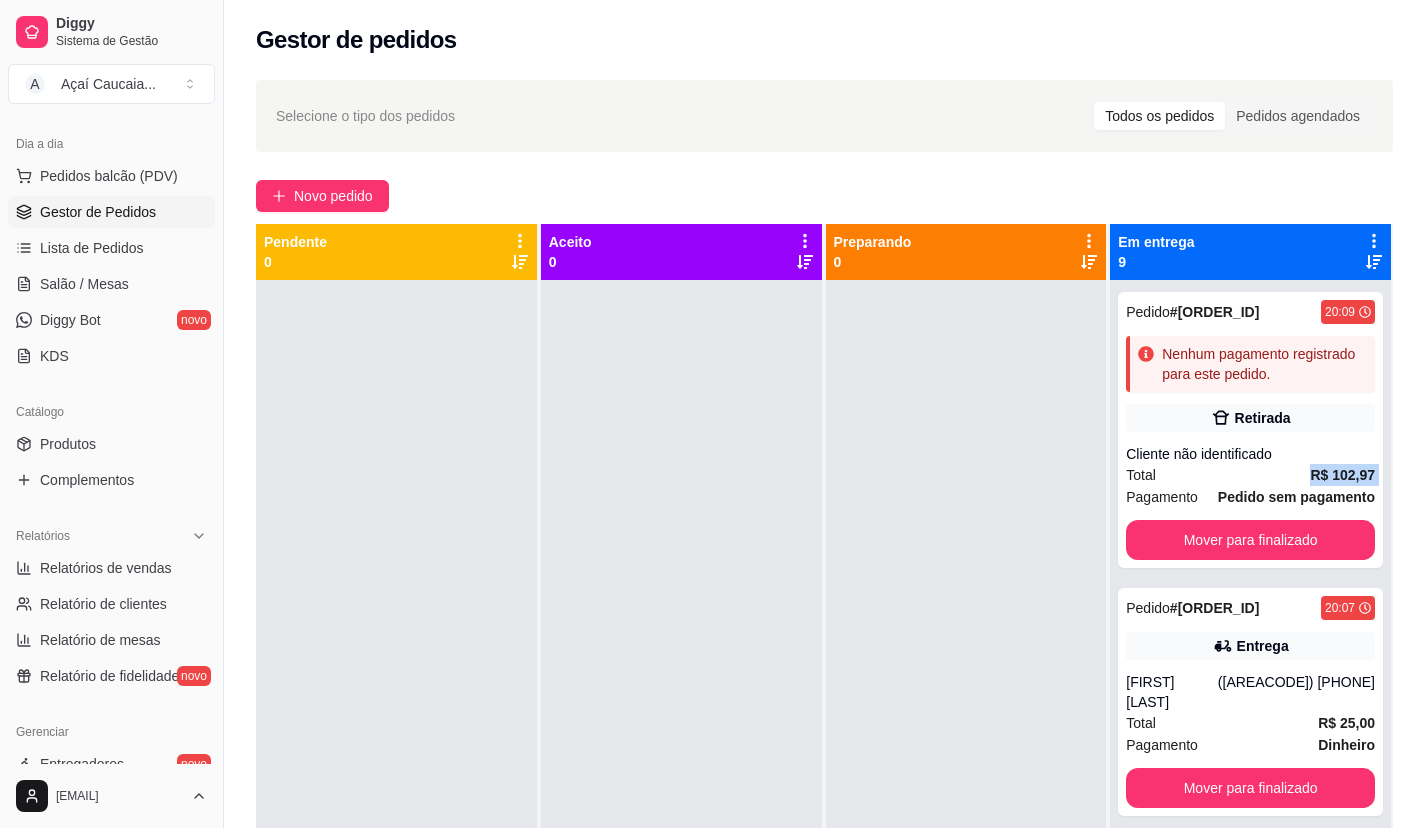 click on "Total R$ 102,97" at bounding box center (1250, 475) 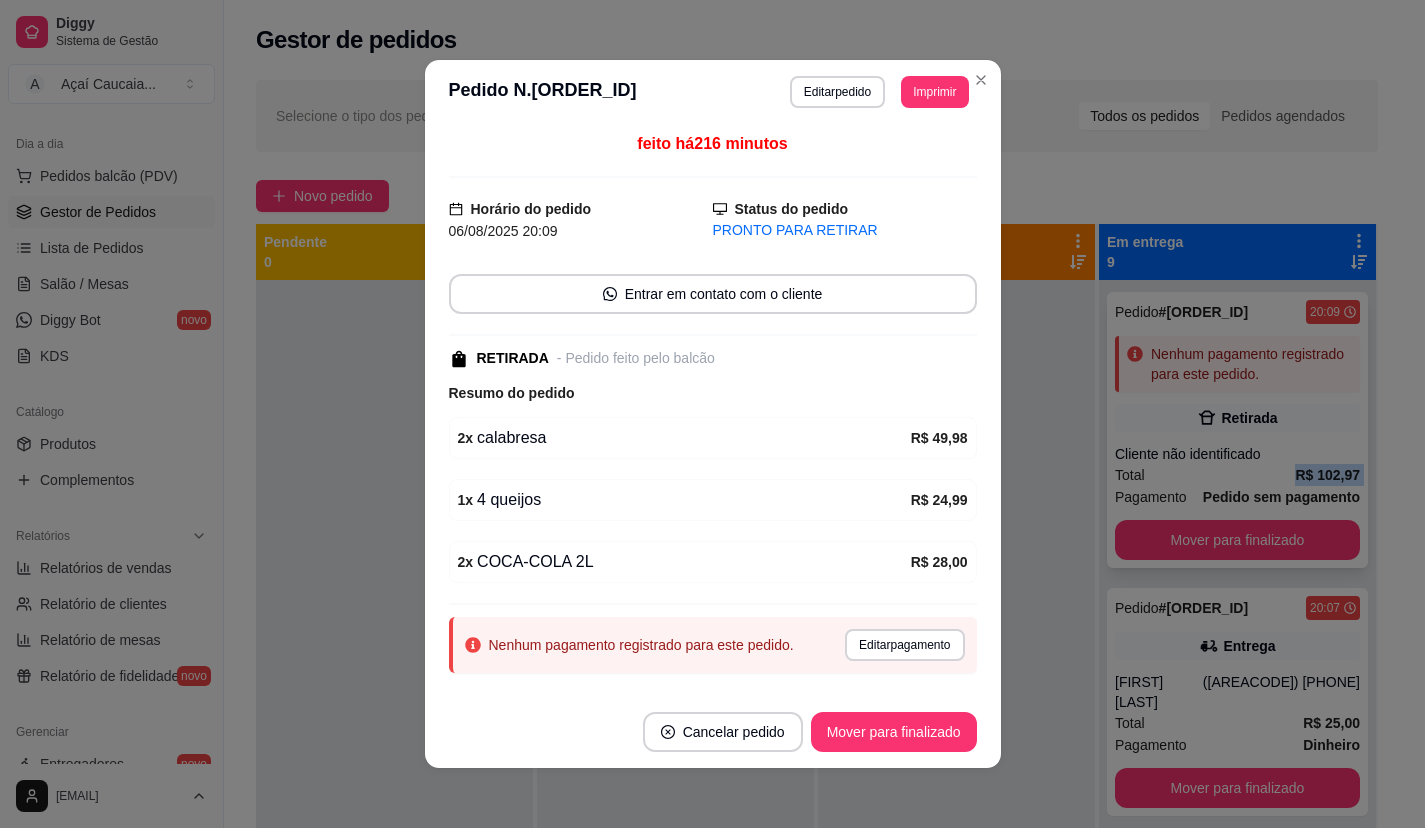 click on "Mover para finalizado" at bounding box center (1237, 540) 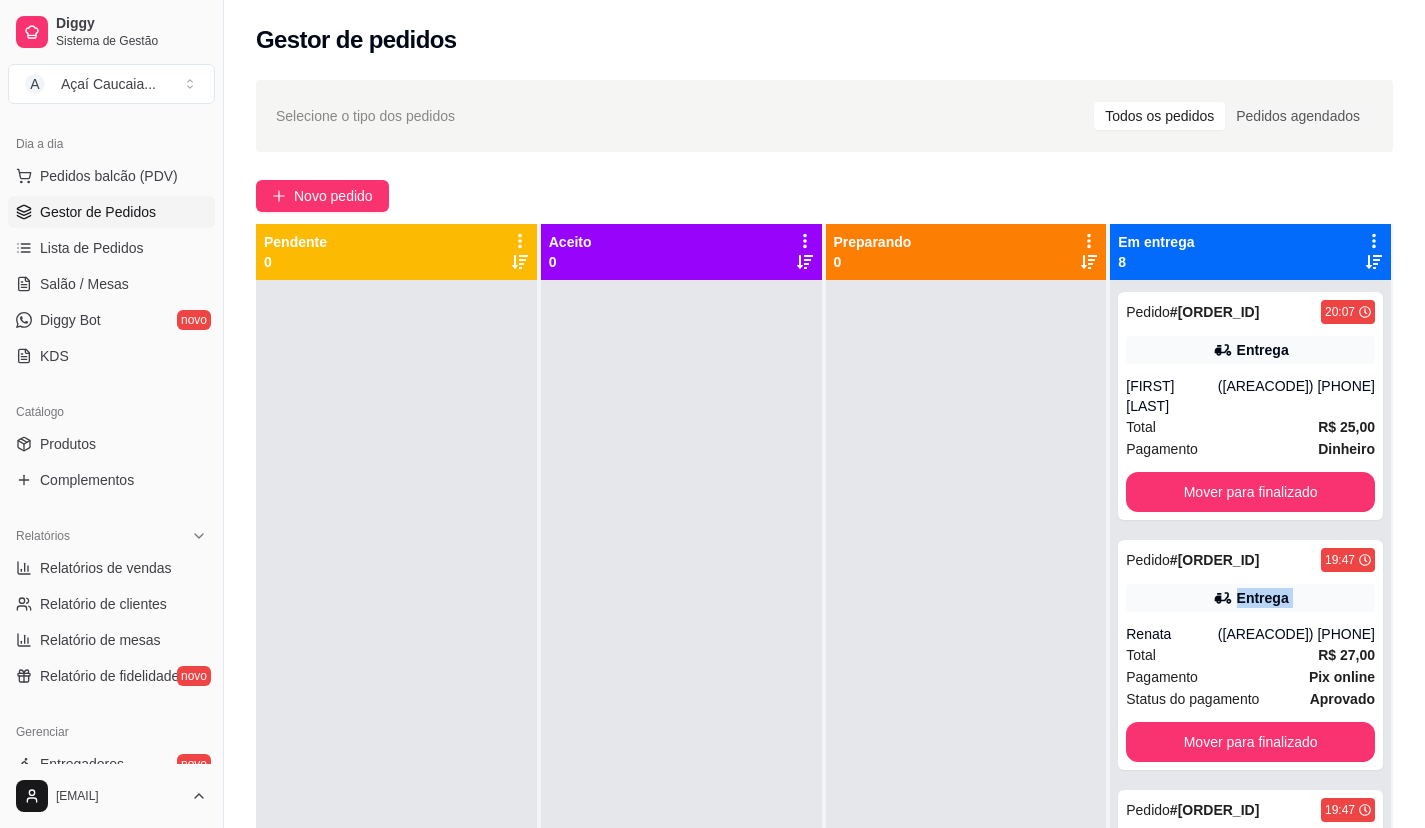 click on "Pedido  # [ORDER_ID] [TIME] Entrega [FIRST] ([AREACODE]) [PHONE] Total [CURRENCY] [PRICE] Pagamento Pix online Status do pagamento aprovado Mover para finalizado" at bounding box center [1250, 655] 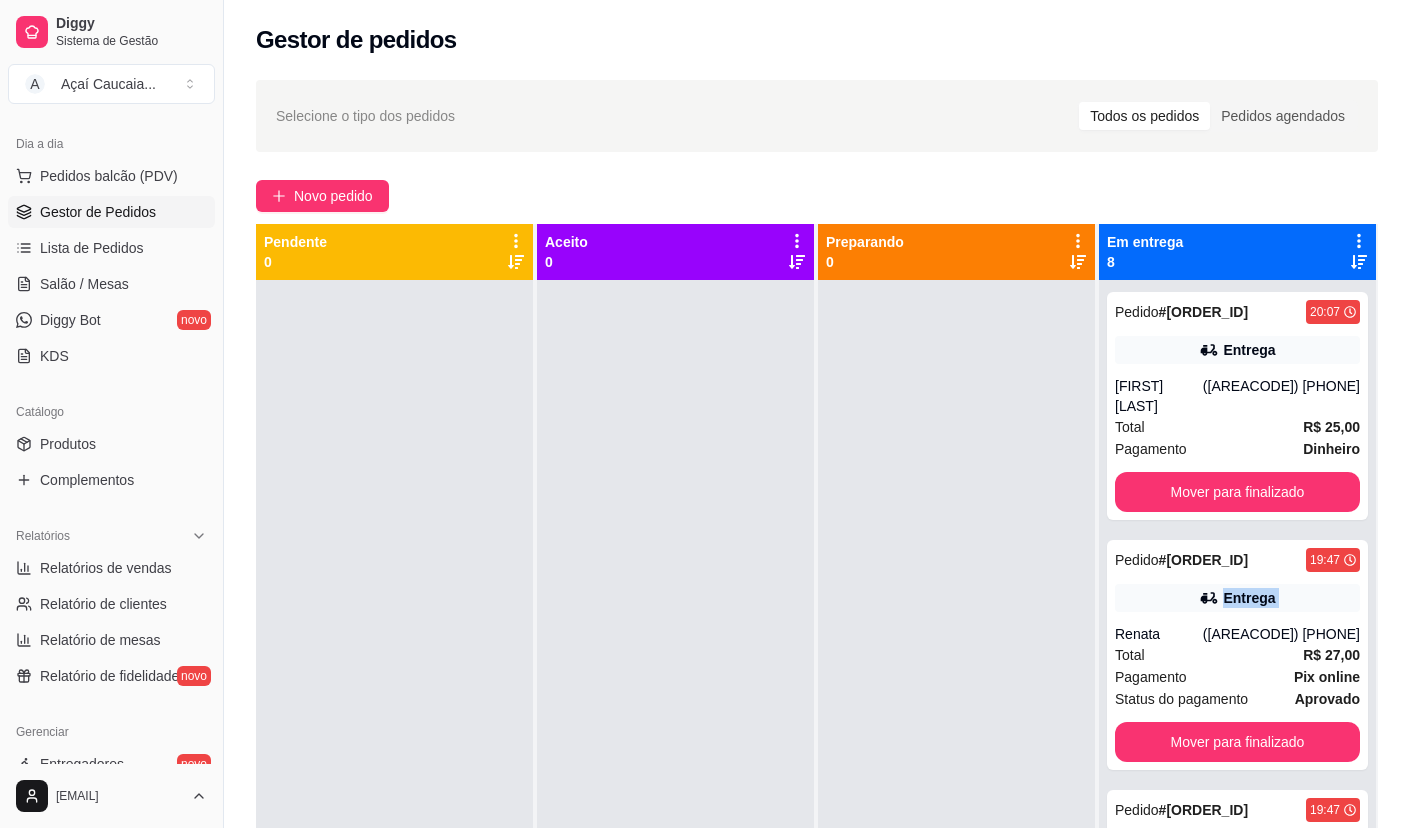 click on "Mover para finalizado" at bounding box center (1237, 492) 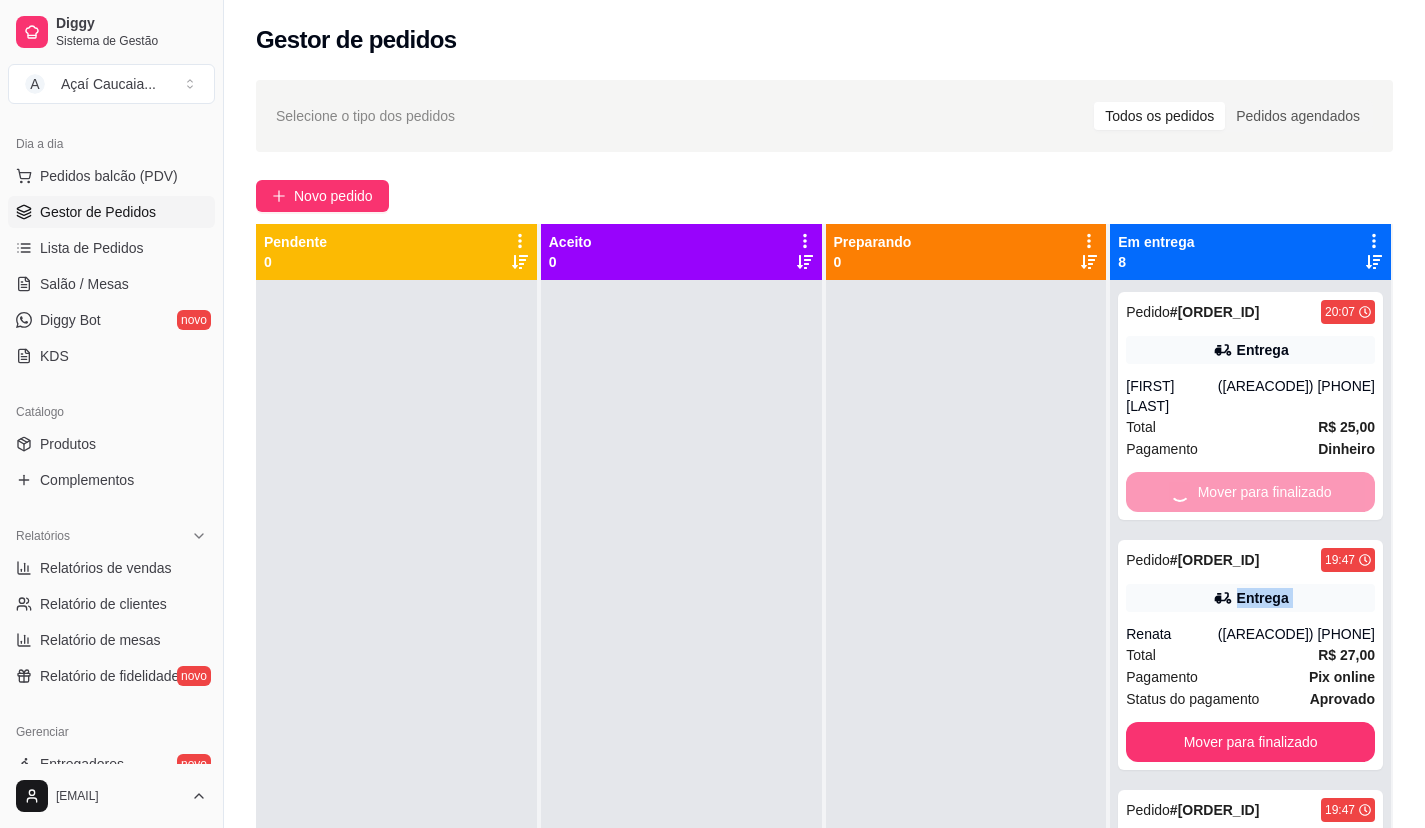 click on "Mover para finalizado" at bounding box center [1250, 742] 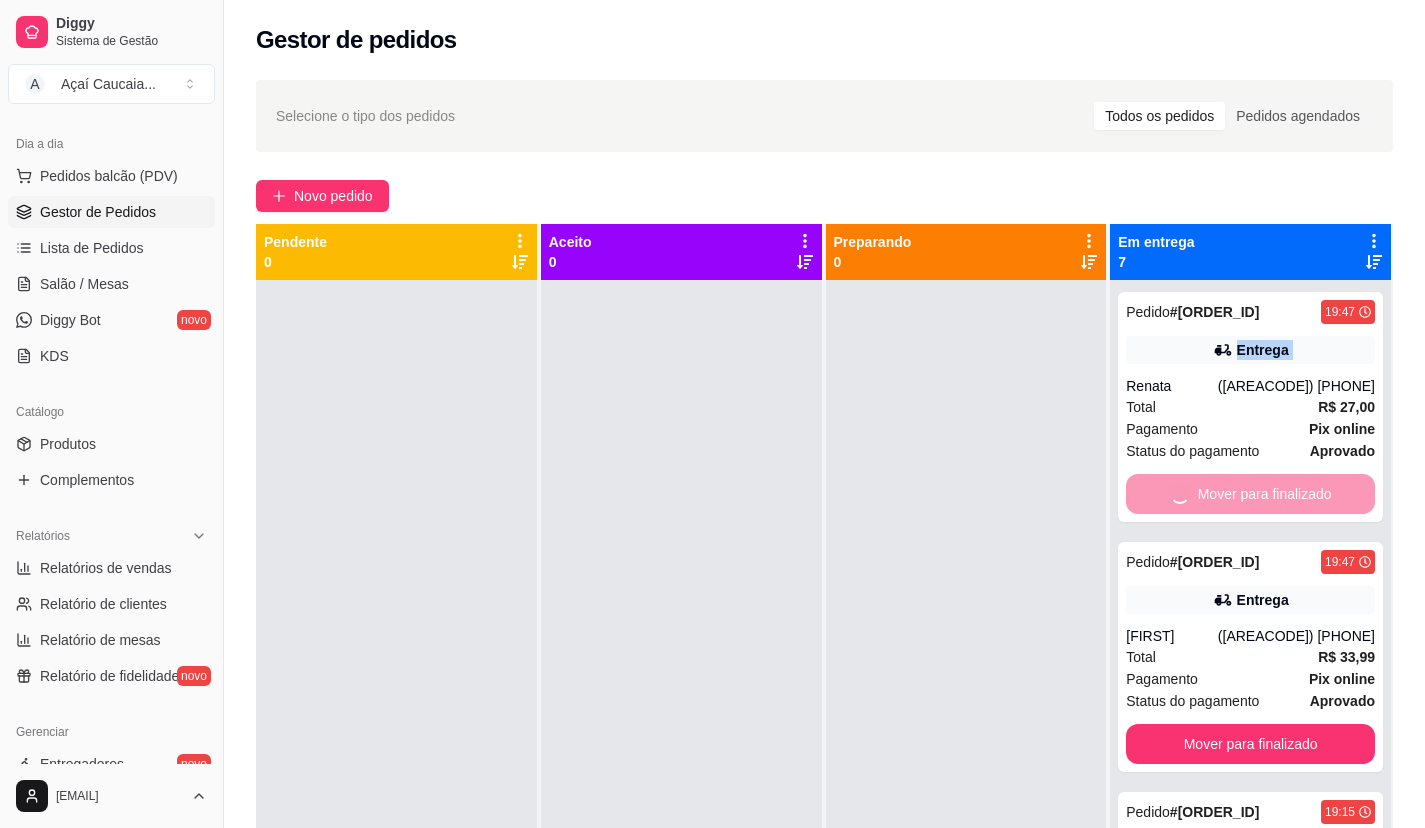 click on "Mover para finalizado" at bounding box center (1250, 744) 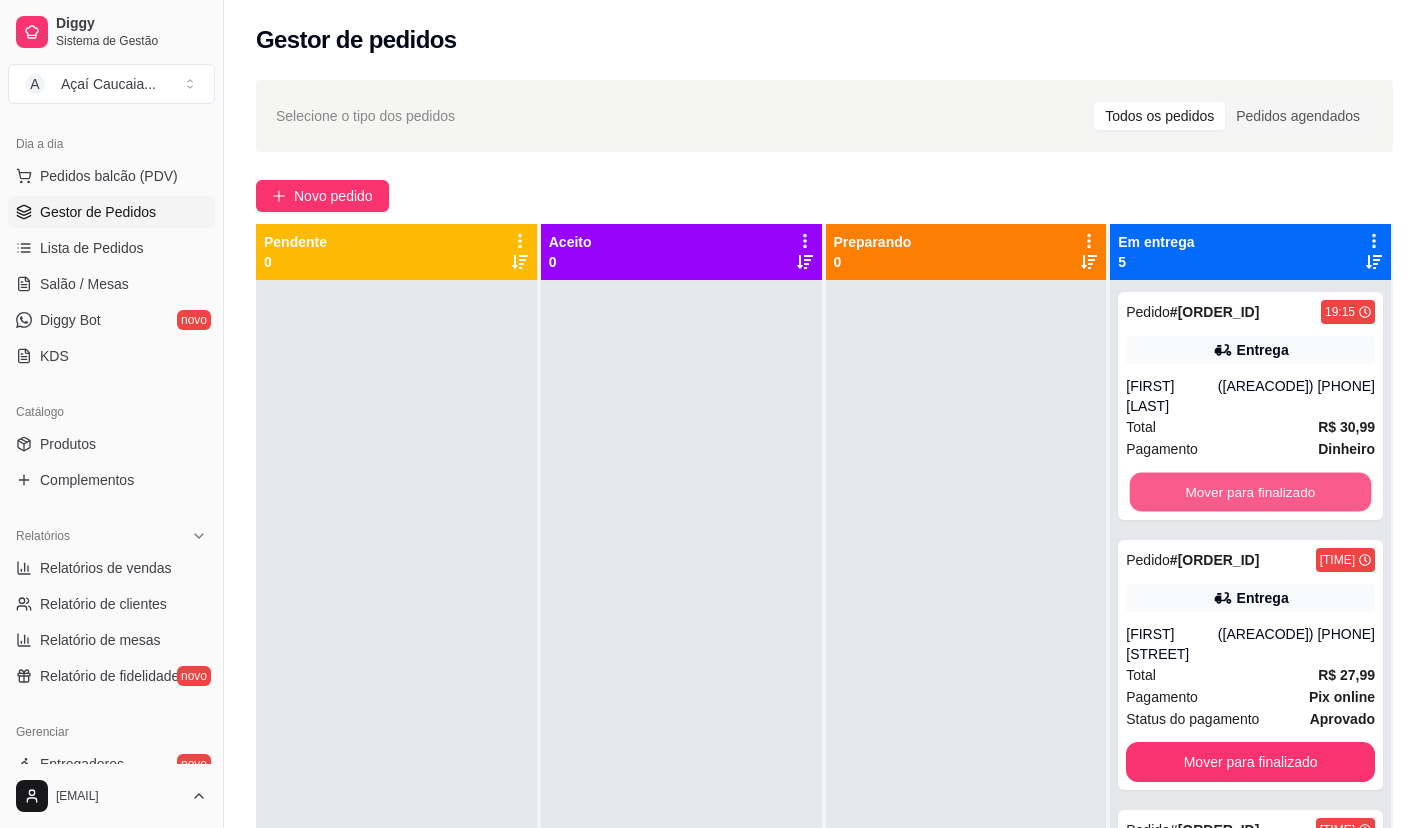 click on "Mover para finalizado" at bounding box center (1250, 492) 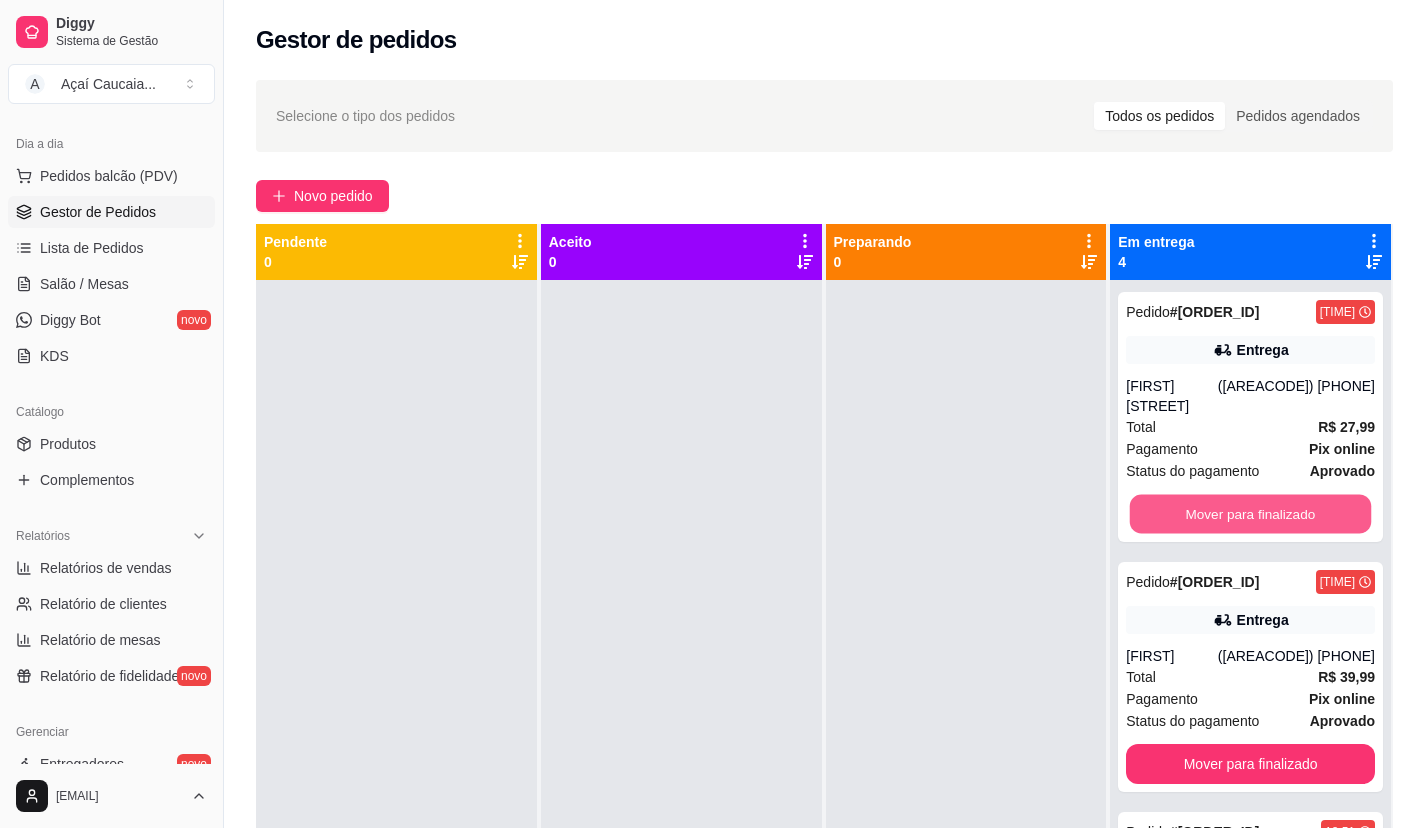 click on "Mover para finalizado" at bounding box center [1250, 514] 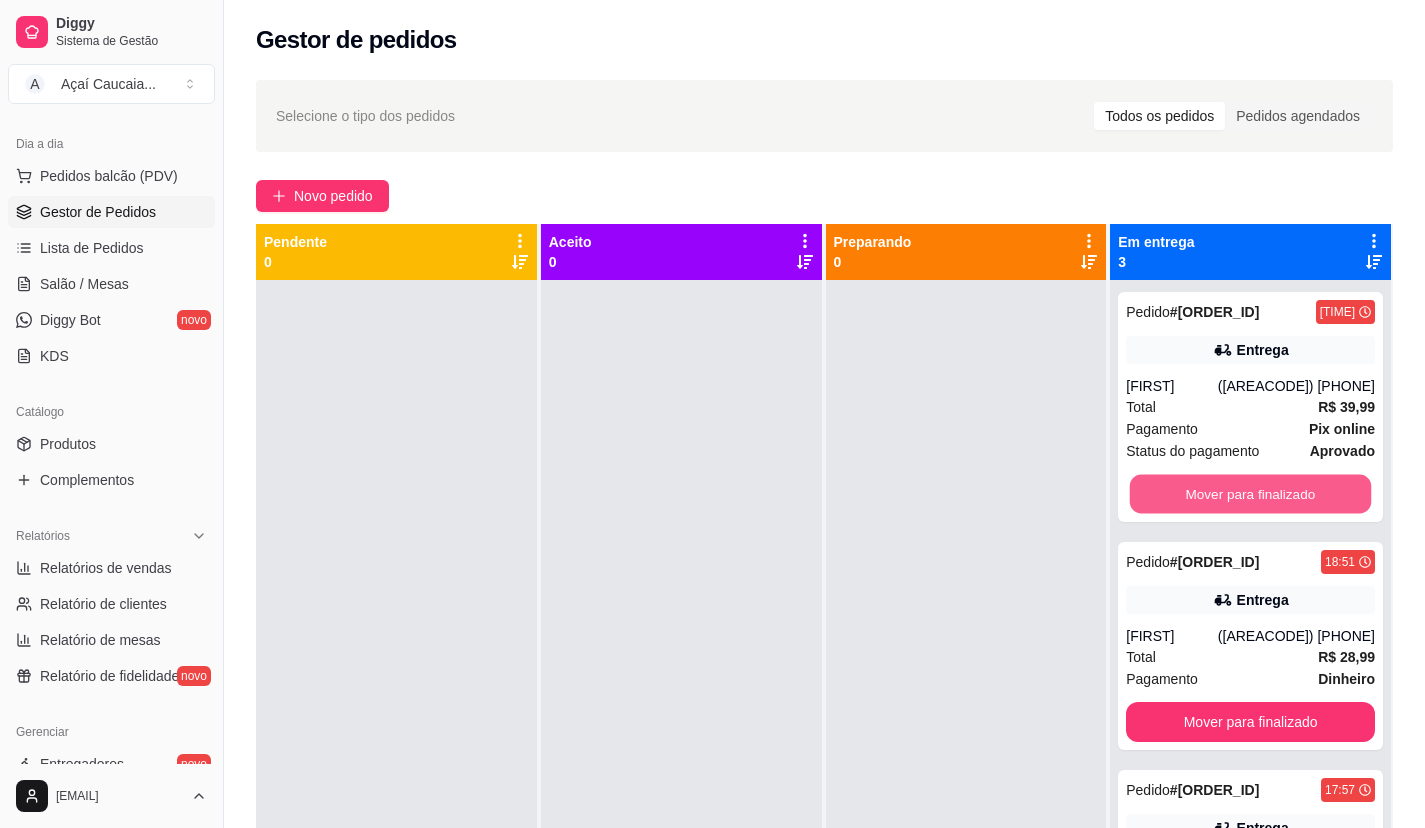 click on "Mover para finalizado" at bounding box center (1250, 494) 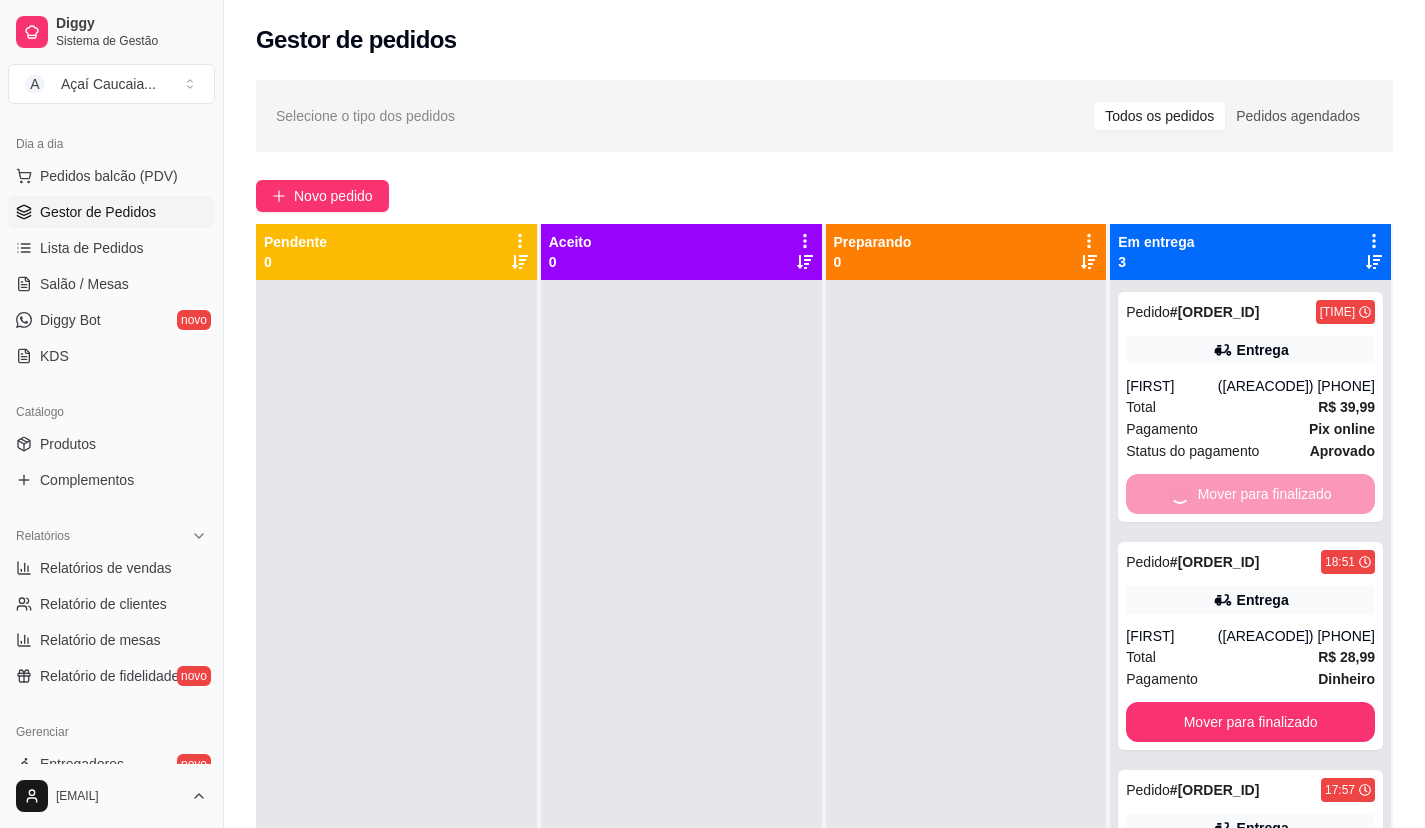 click on "Mover para finalizado" at bounding box center (1250, 722) 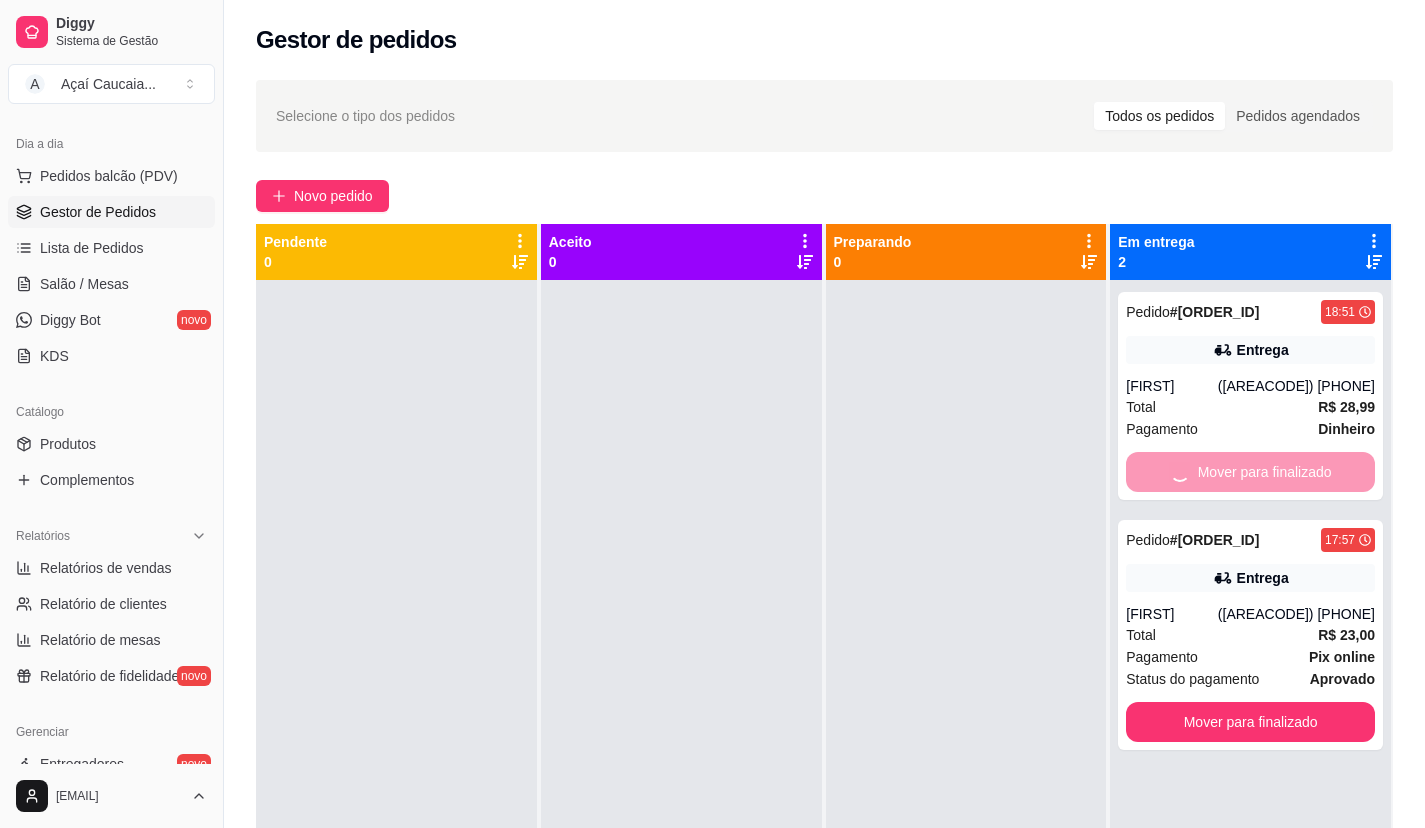 click on "Mover para finalizado" at bounding box center [1250, 722] 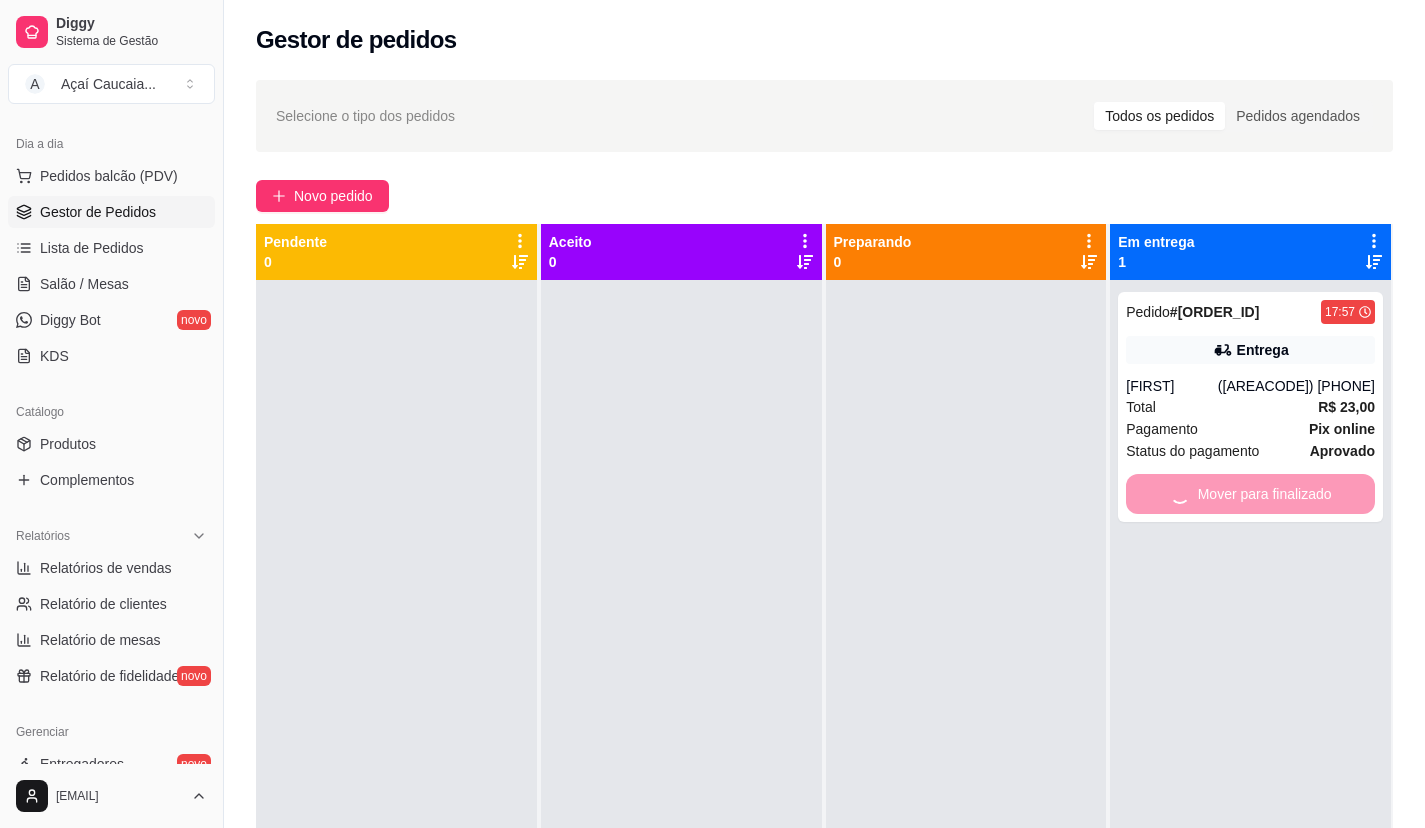 click on "Mover para finalizado" at bounding box center (1250, 494) 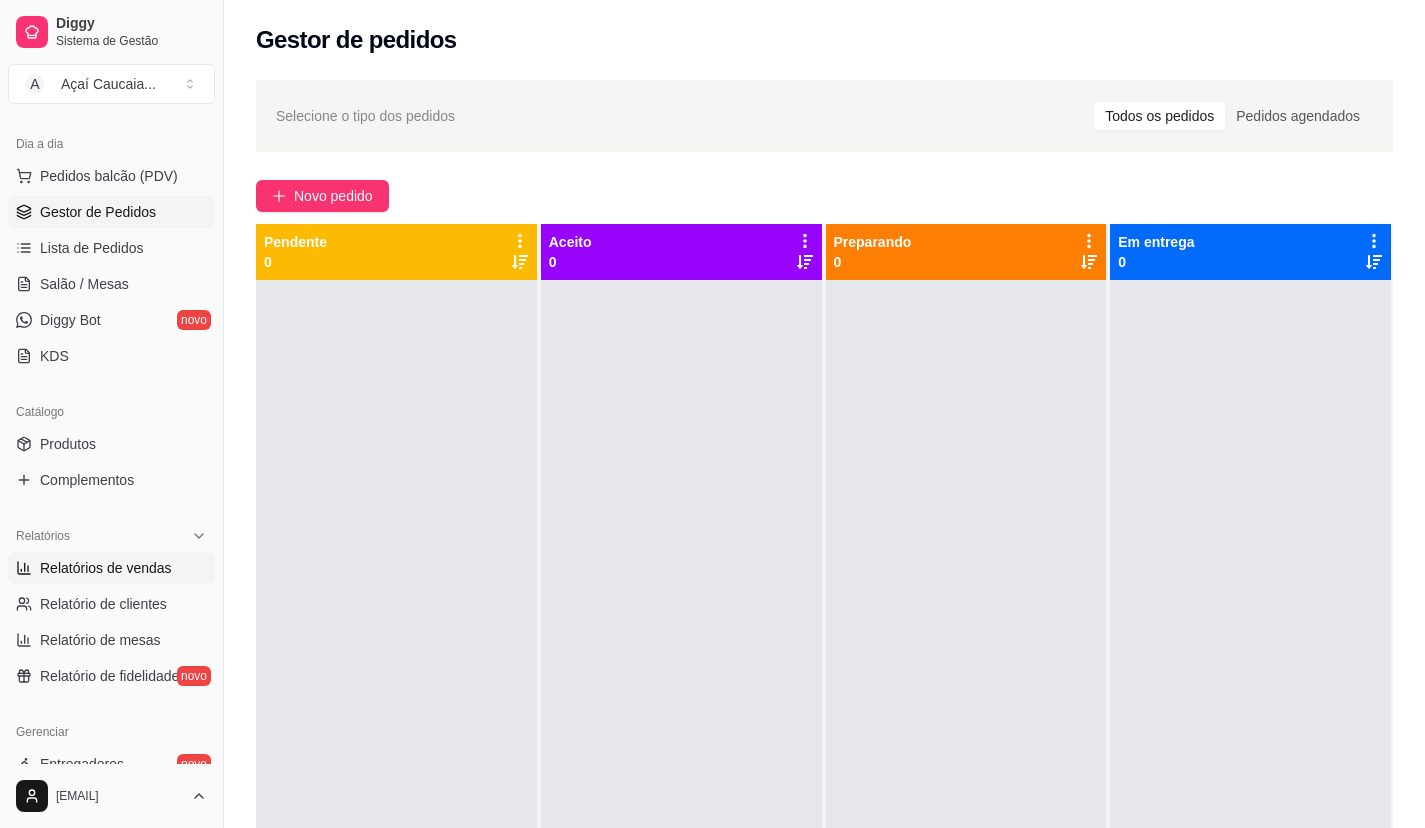 click on "Relatórios de vendas" at bounding box center (111, 568) 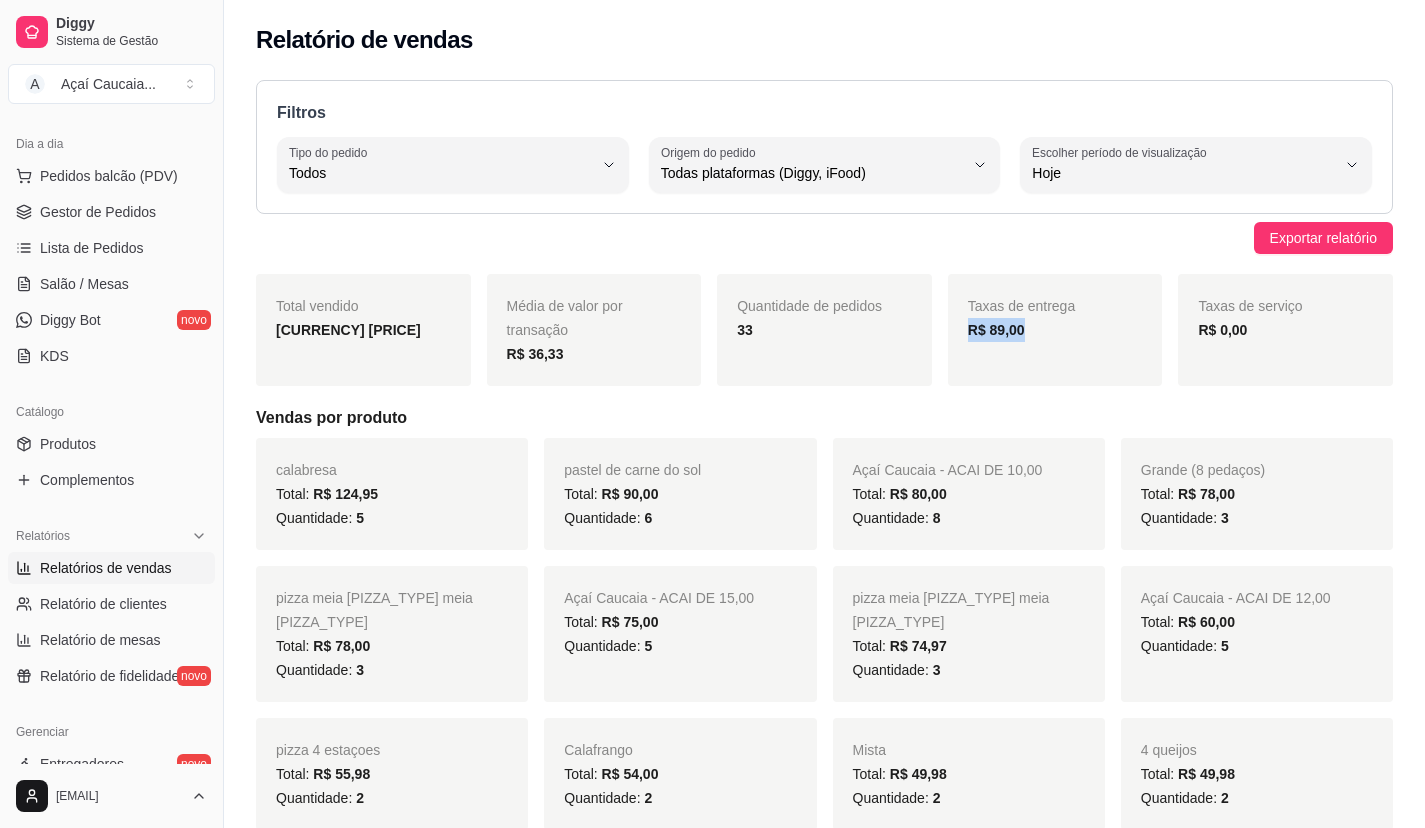 drag, startPoint x: 970, startPoint y: 334, endPoint x: 1170, endPoint y: 333, distance: 200.0025 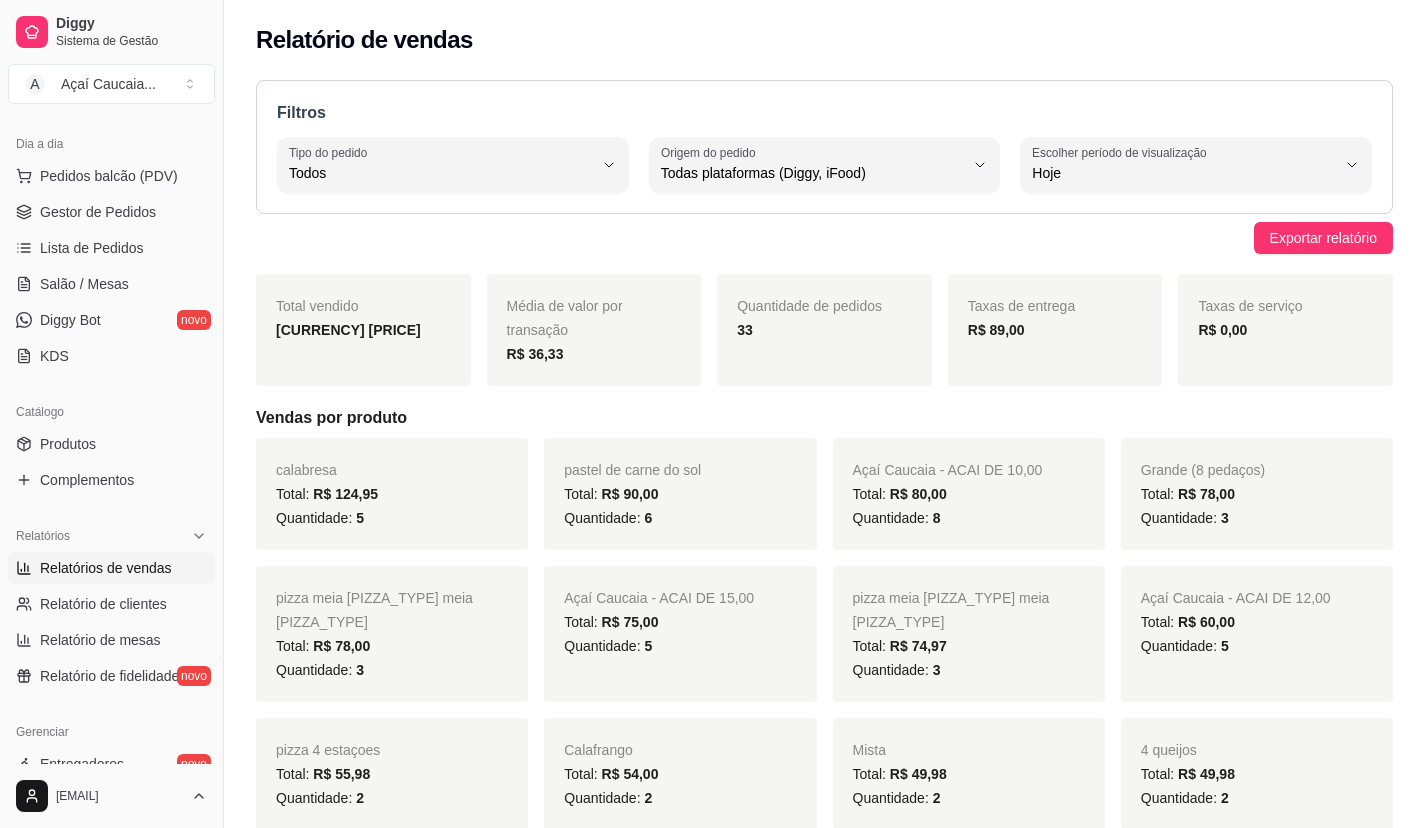 click on "Quantidade de pedidos [NUMBER]" at bounding box center (824, 330) 